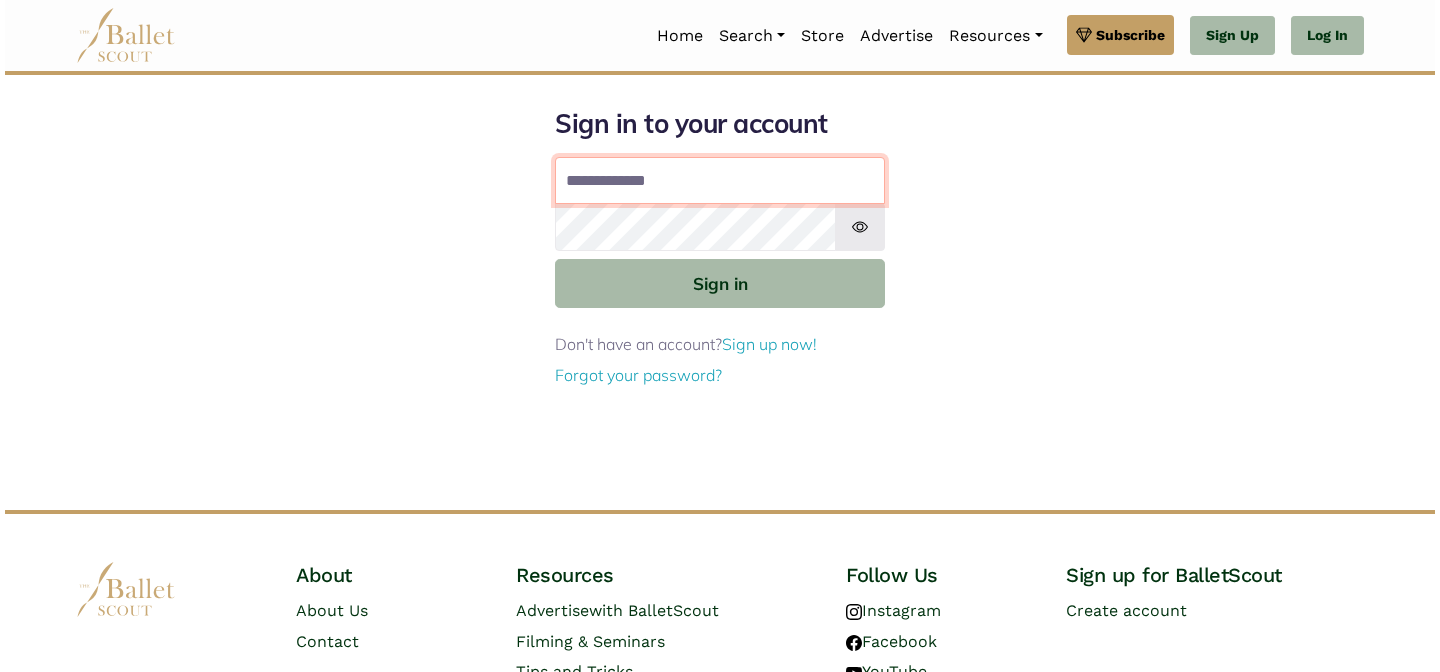 scroll, scrollTop: 0, scrollLeft: 0, axis: both 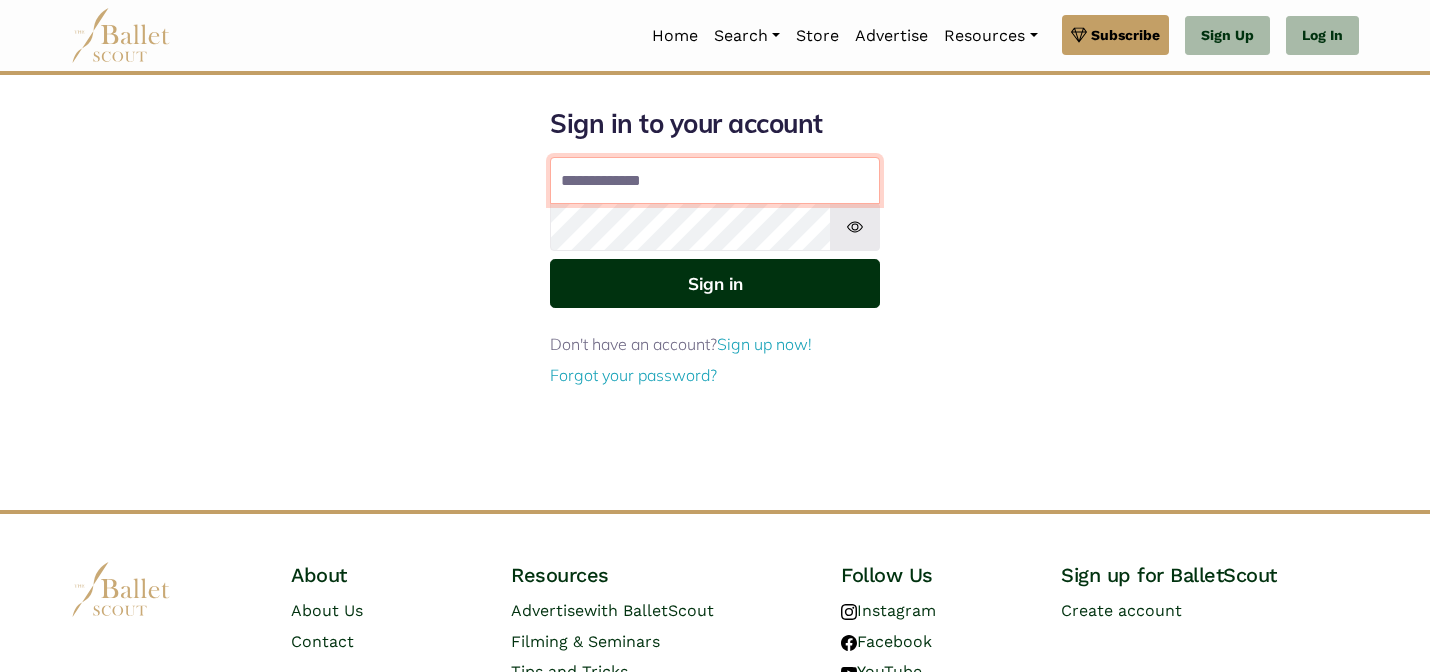 type on "**********" 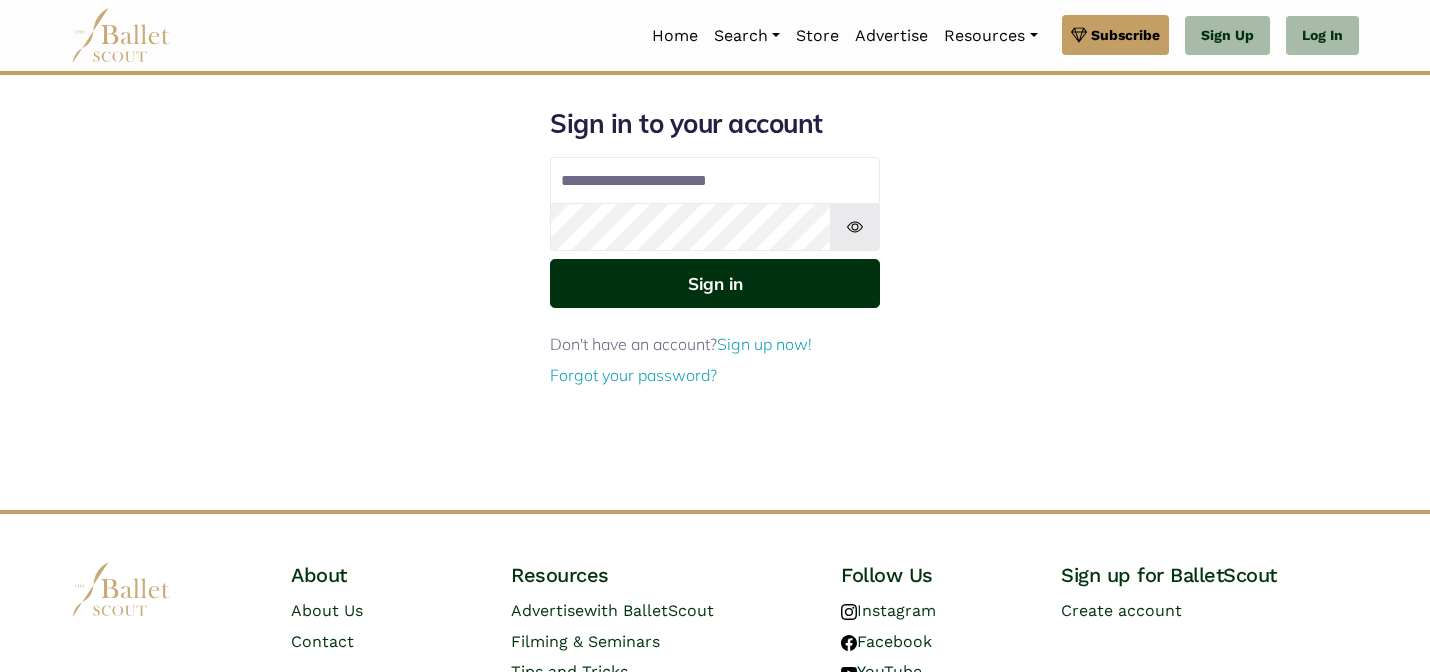 click on "Sign in" at bounding box center [715, 283] 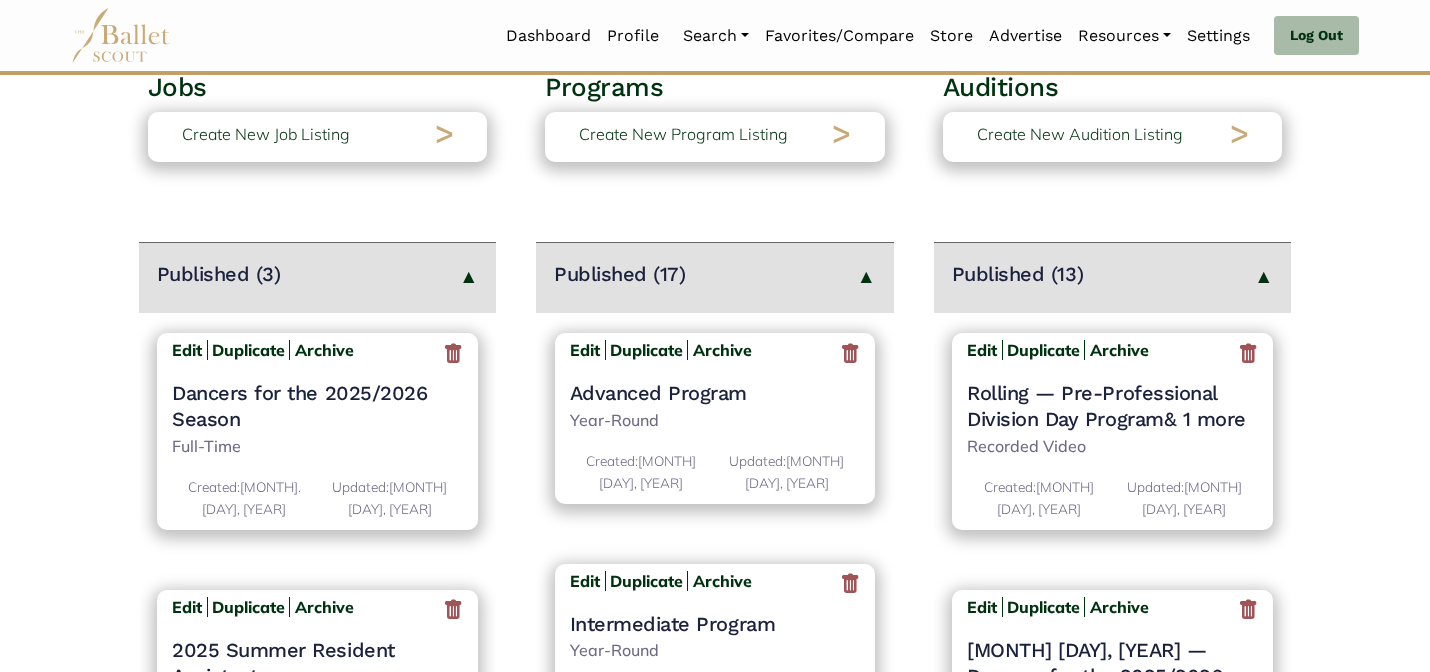 scroll, scrollTop: 200, scrollLeft: 0, axis: vertical 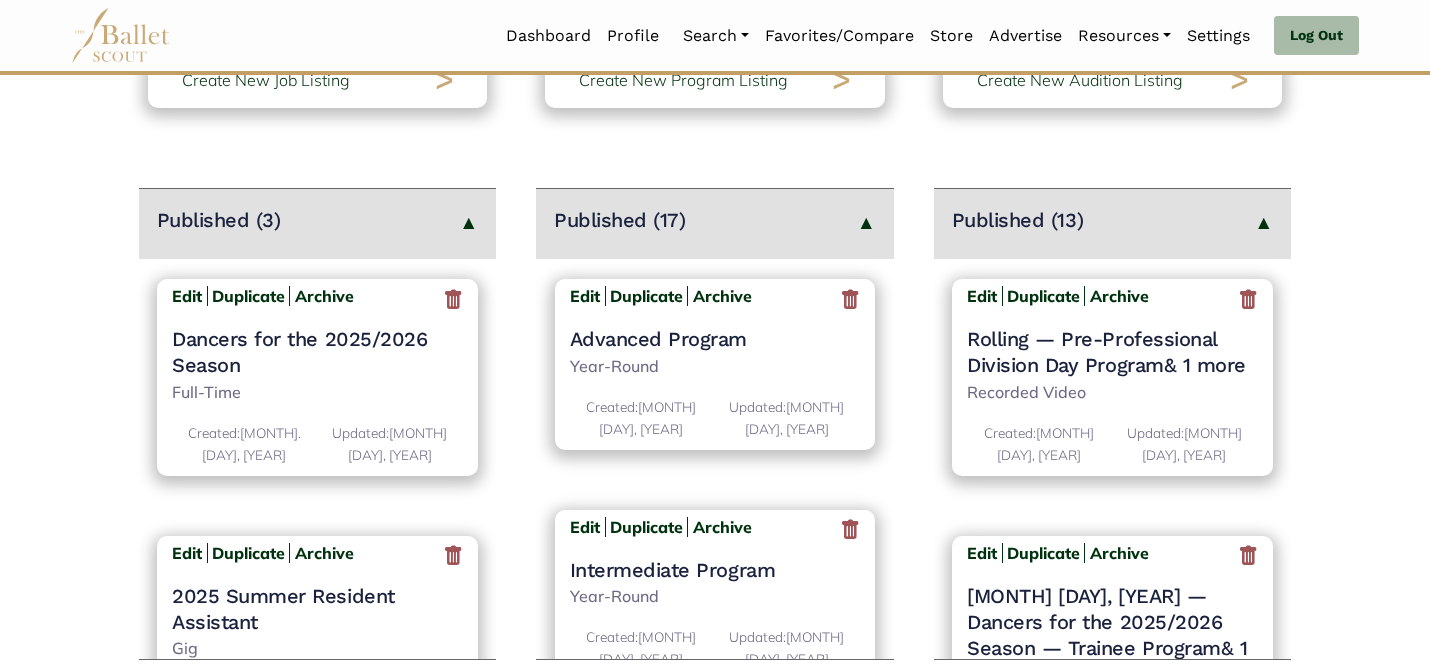 click on "Jobs
Create New Job Listing  >
Published (3)
Edit
Duplicate
Archive
Dancers for the 2025/2026 Season
Full-Time
Created:  Jan. 19, 2025
Updated:  April 15, 2025
Edit
Duplicate Archive" at bounding box center (715, 609) 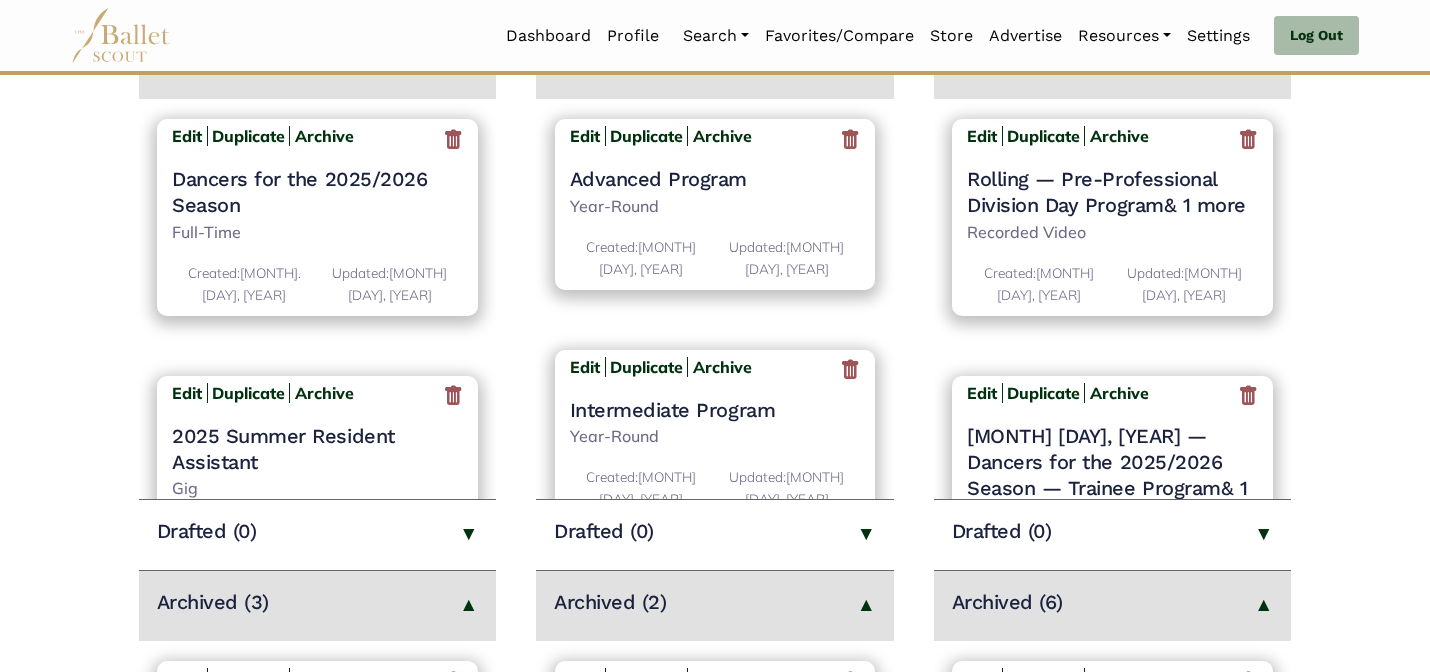 scroll, scrollTop: 320, scrollLeft: 0, axis: vertical 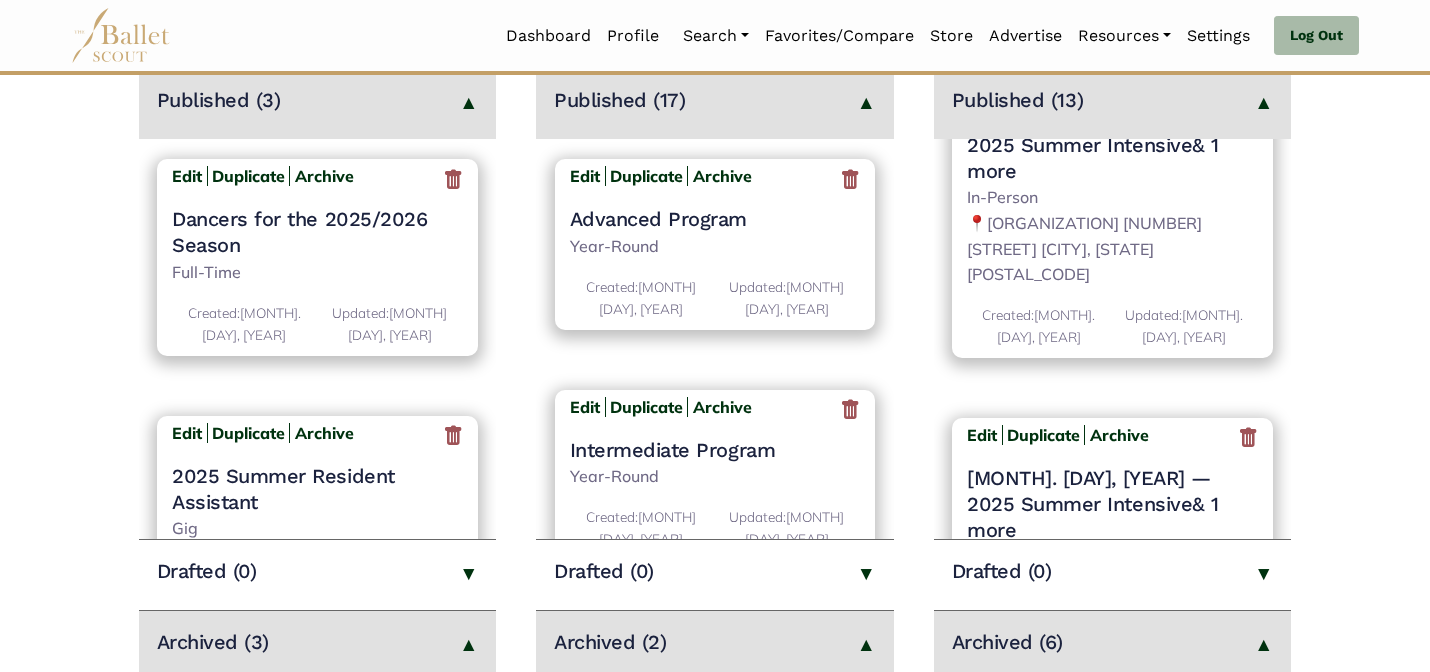 click on "Jobs
Create New Job Listing  >
Published (3)
Edit
Duplicate
Archive
Dancers for the 2025/2026 Season
Full-Time
Created:  Jan. 19, 2025
Updated:  April 15, 2025
Edit
Duplicate Archive" at bounding box center (715, 489) 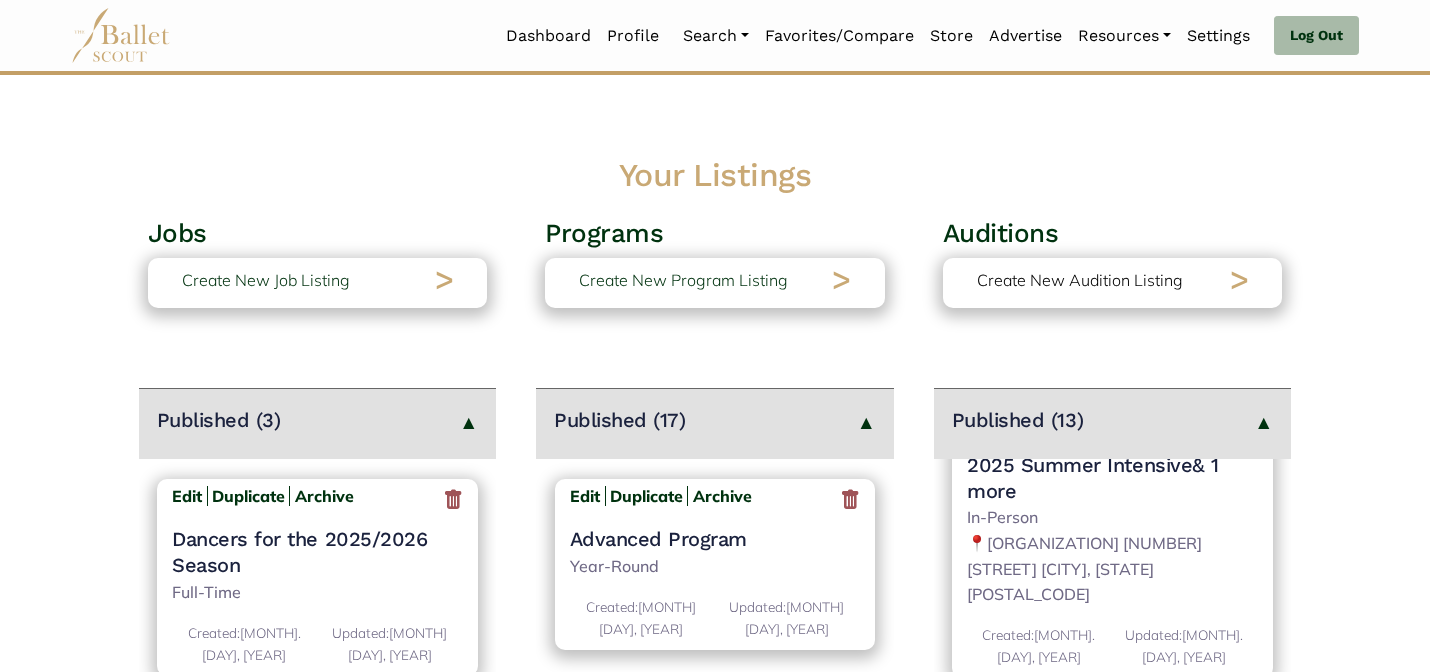 click on "Create New Audition Listing  >" at bounding box center [1113, 283] 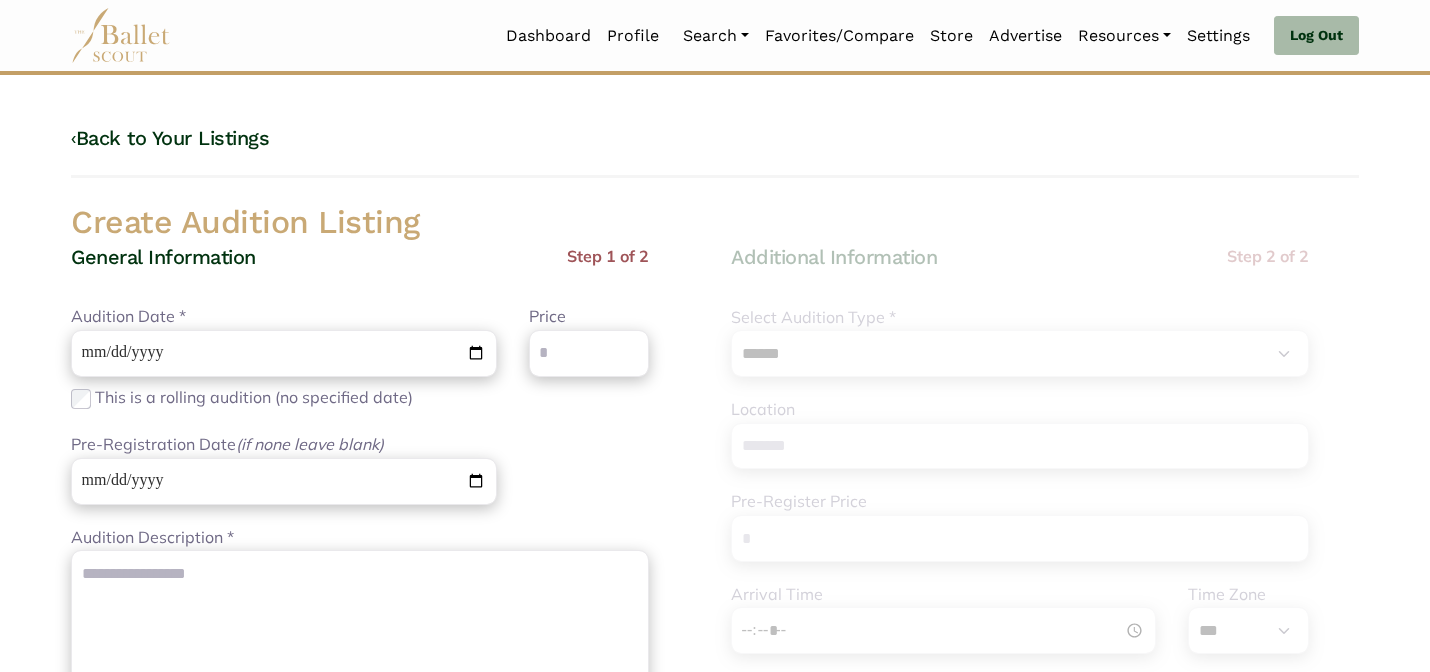 scroll, scrollTop: 0, scrollLeft: 0, axis: both 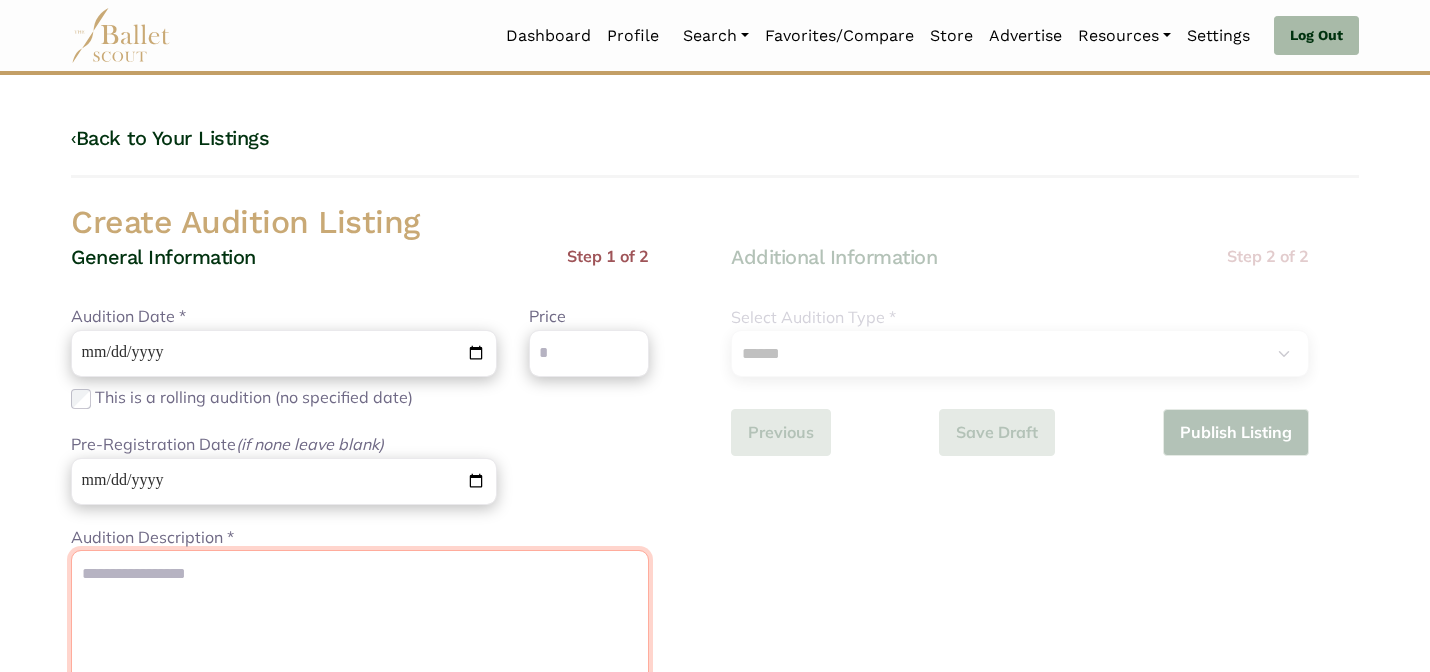 click on "Audition Description *" at bounding box center [360, 725] 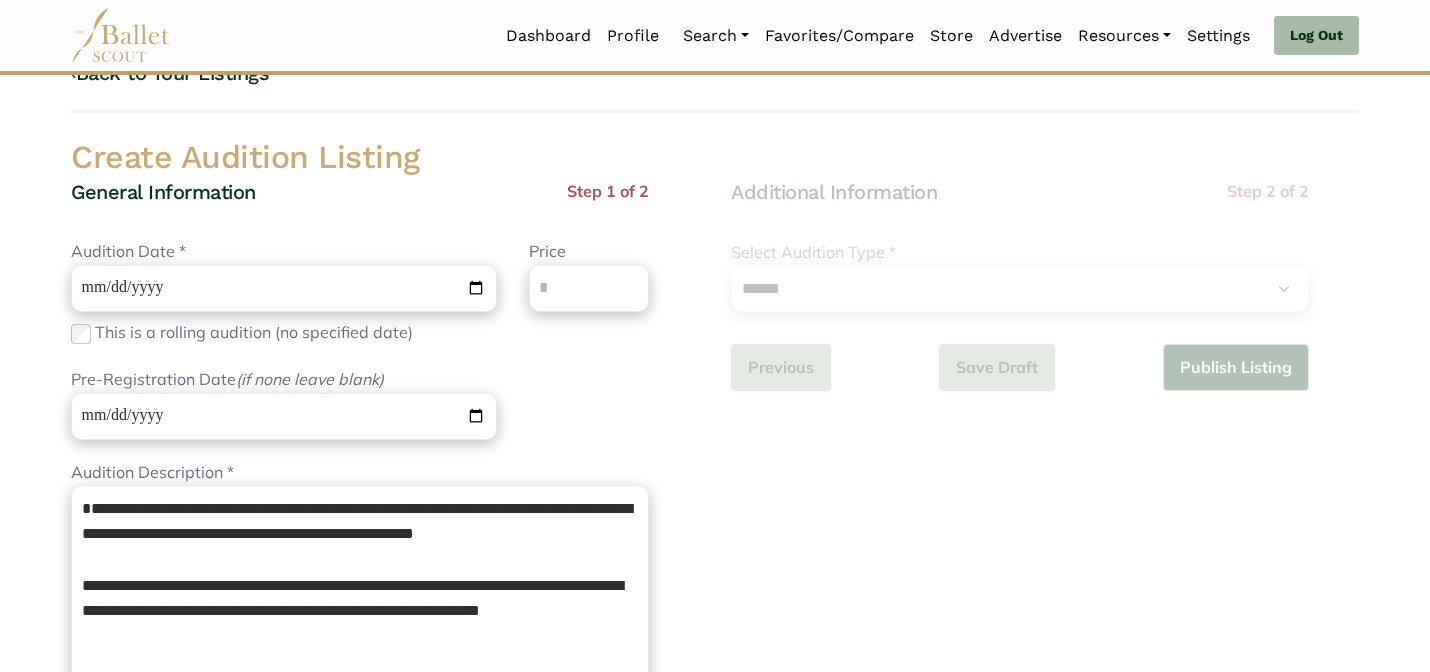 click on "Audition Date *
Please enter a valid date
This is a rolling audition (no specified date)
Price
Please enter a valid price
Pre-Registration Date  (if none leave blank)
Please enter a valid date" at bounding box center [360, 349] 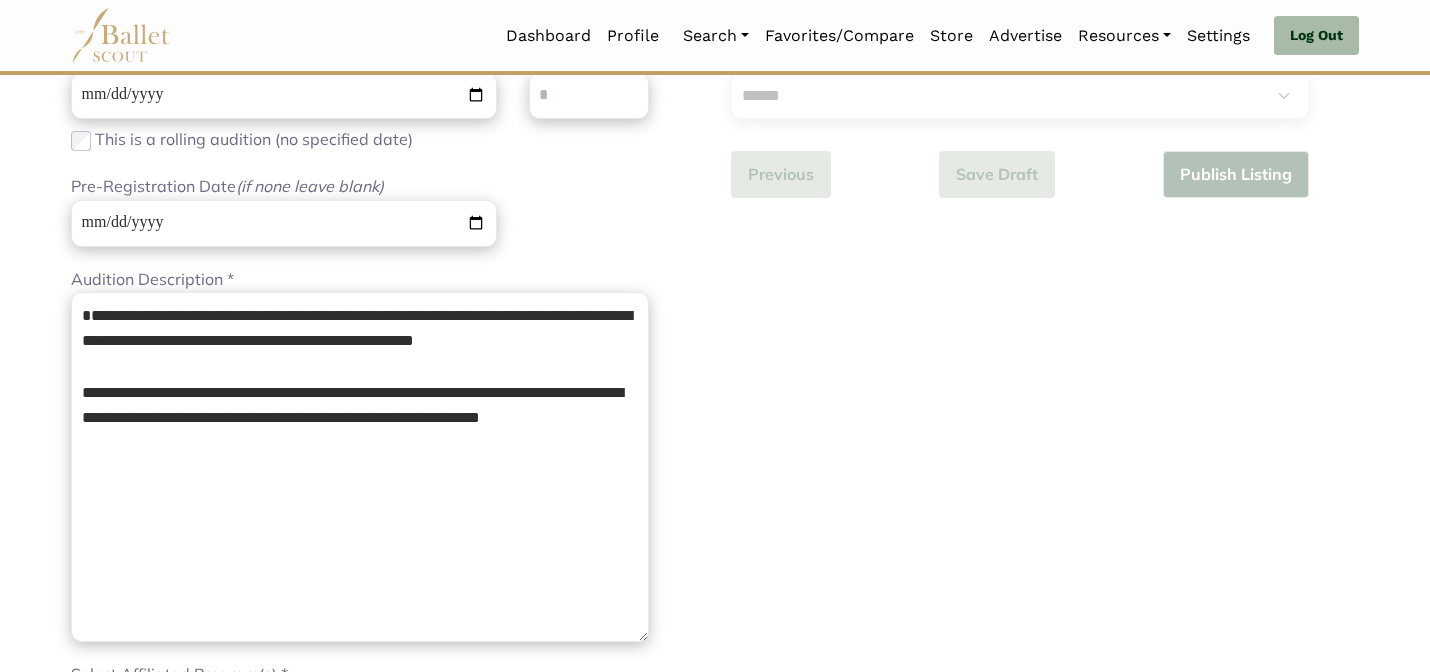 scroll, scrollTop: 265, scrollLeft: 0, axis: vertical 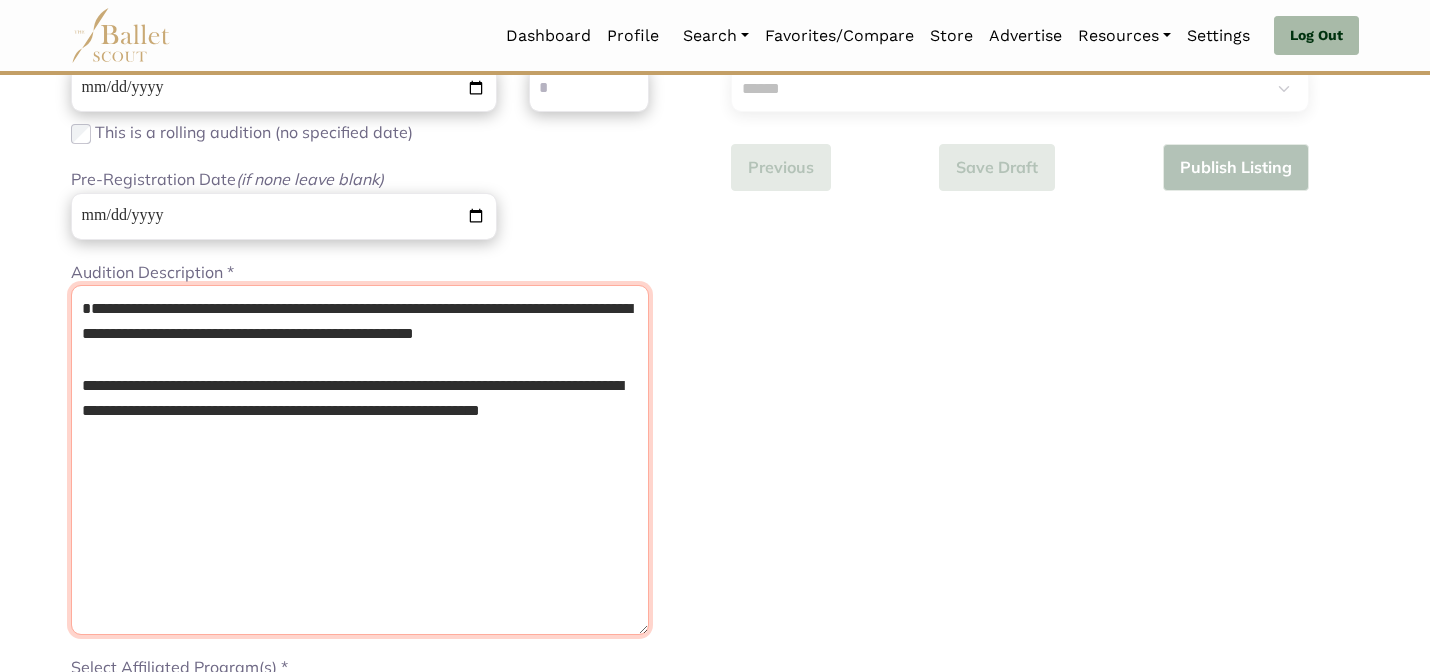 drag, startPoint x: 81, startPoint y: 336, endPoint x: 80, endPoint y: 291, distance: 45.01111 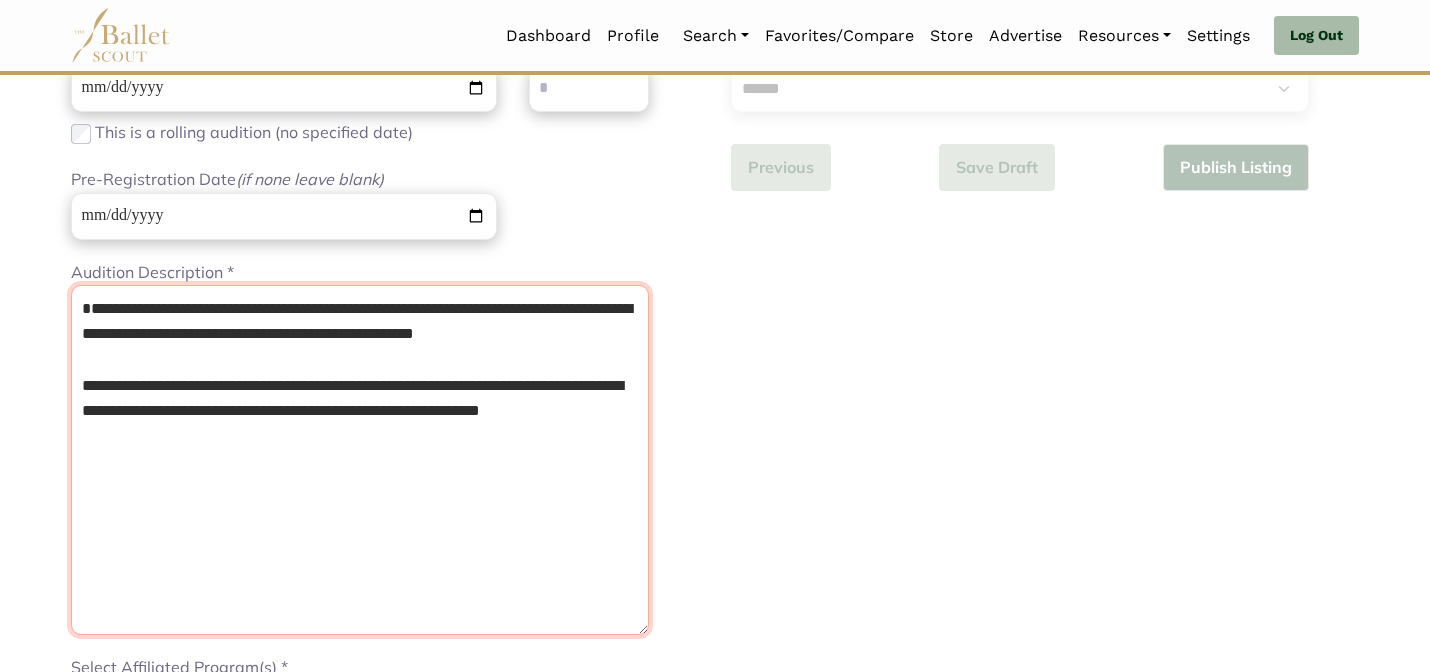 click on "**********" at bounding box center (360, 460) 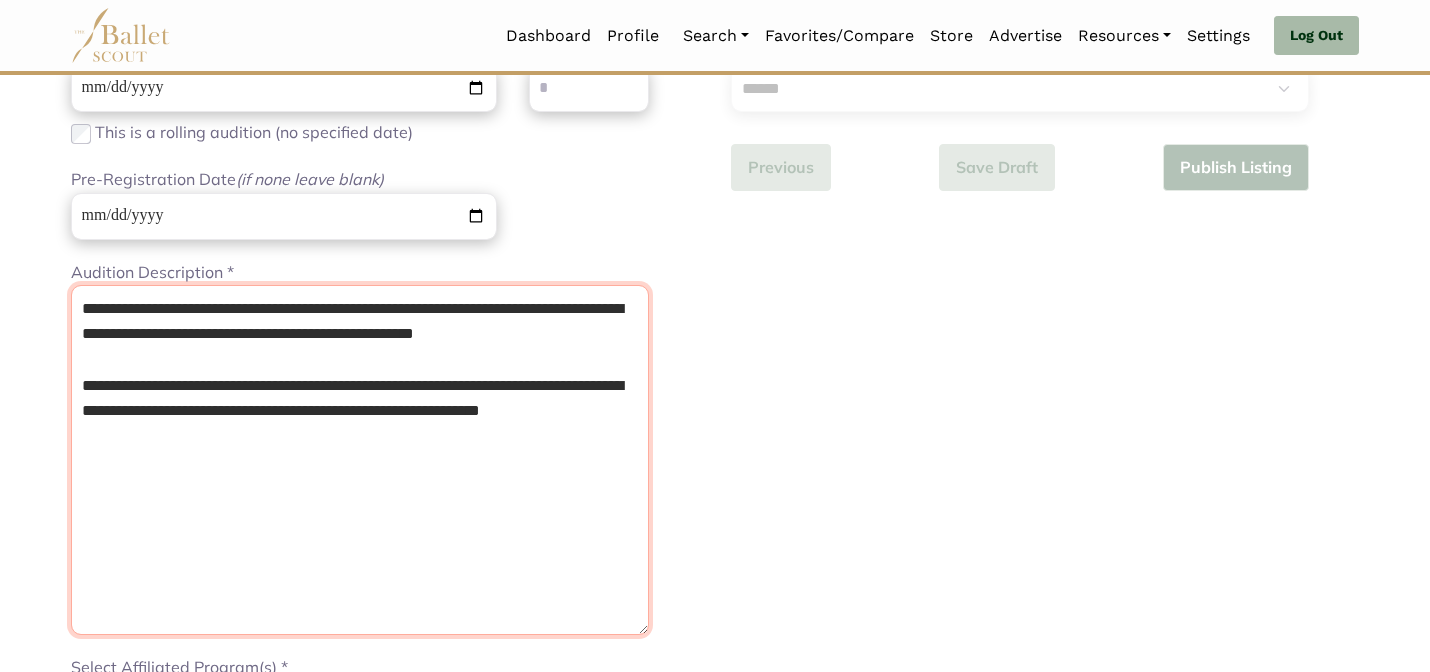 click on "**********" at bounding box center [360, 460] 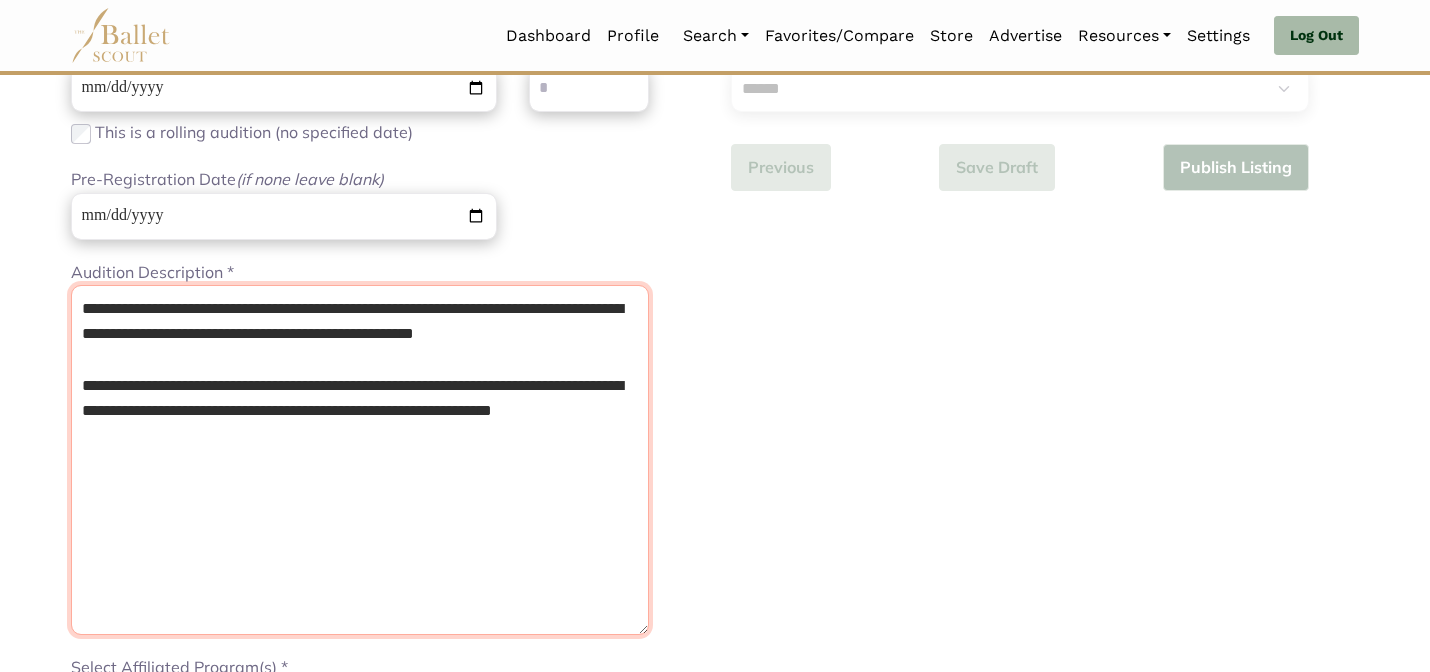 paste on "**********" 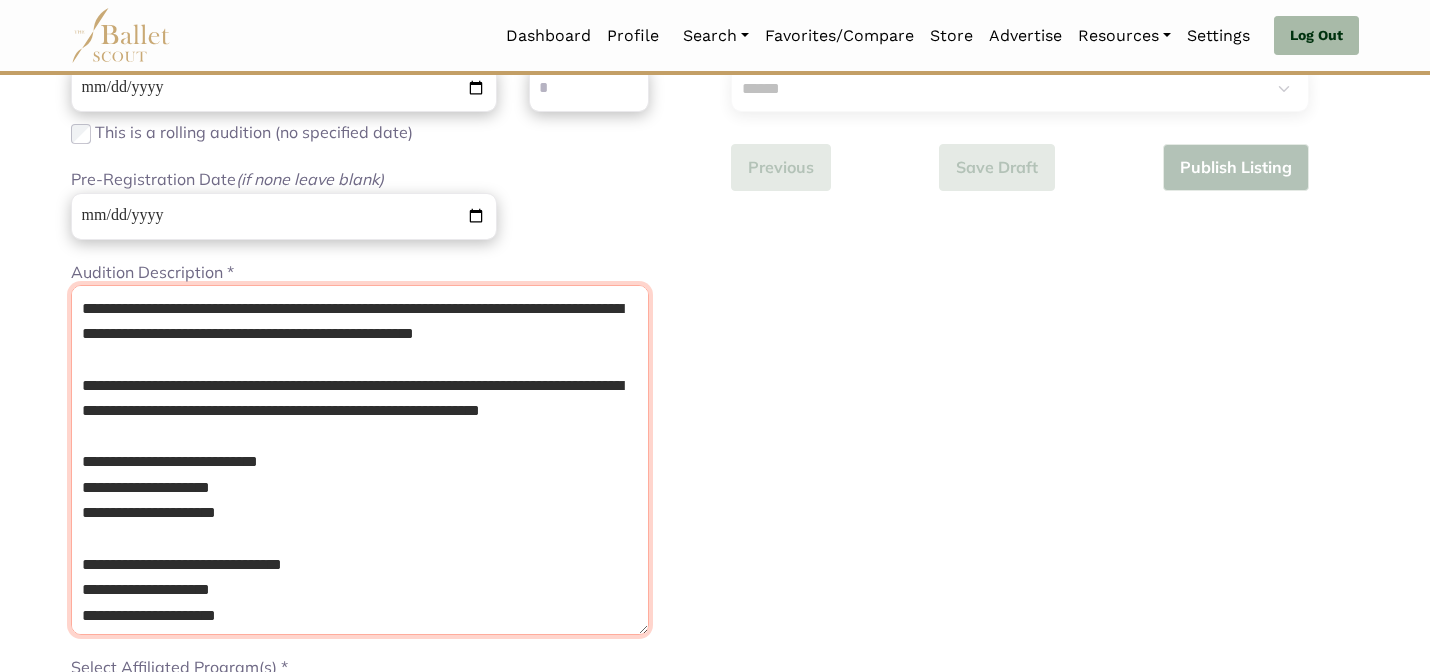 scroll, scrollTop: 17, scrollLeft: 0, axis: vertical 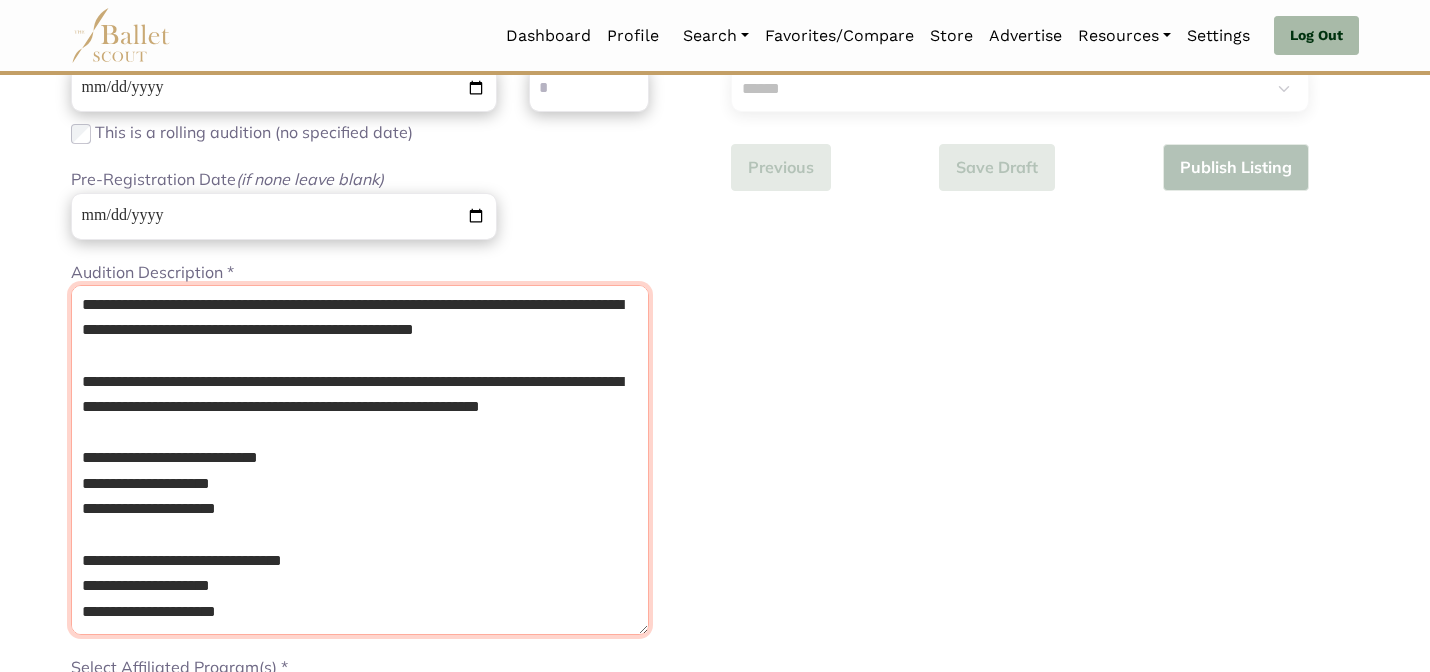 type on "**********" 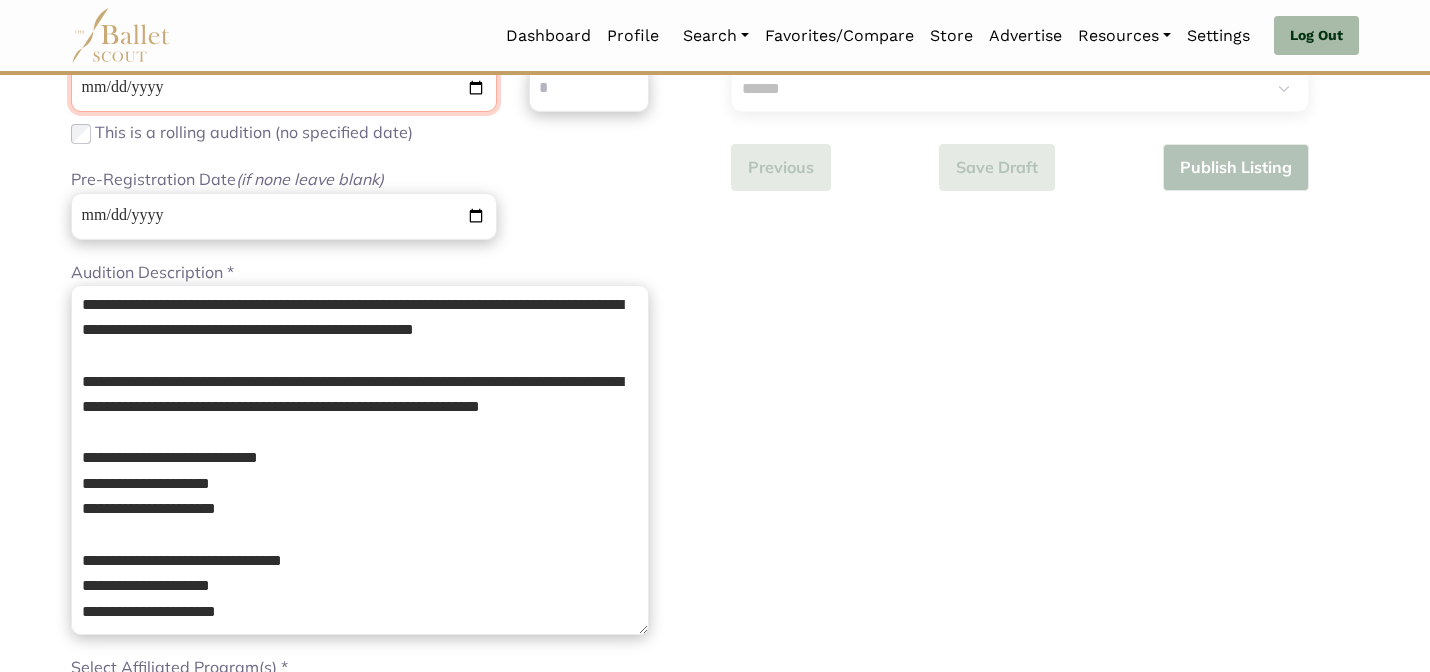 click on "Audition Date *" at bounding box center (284, 88) 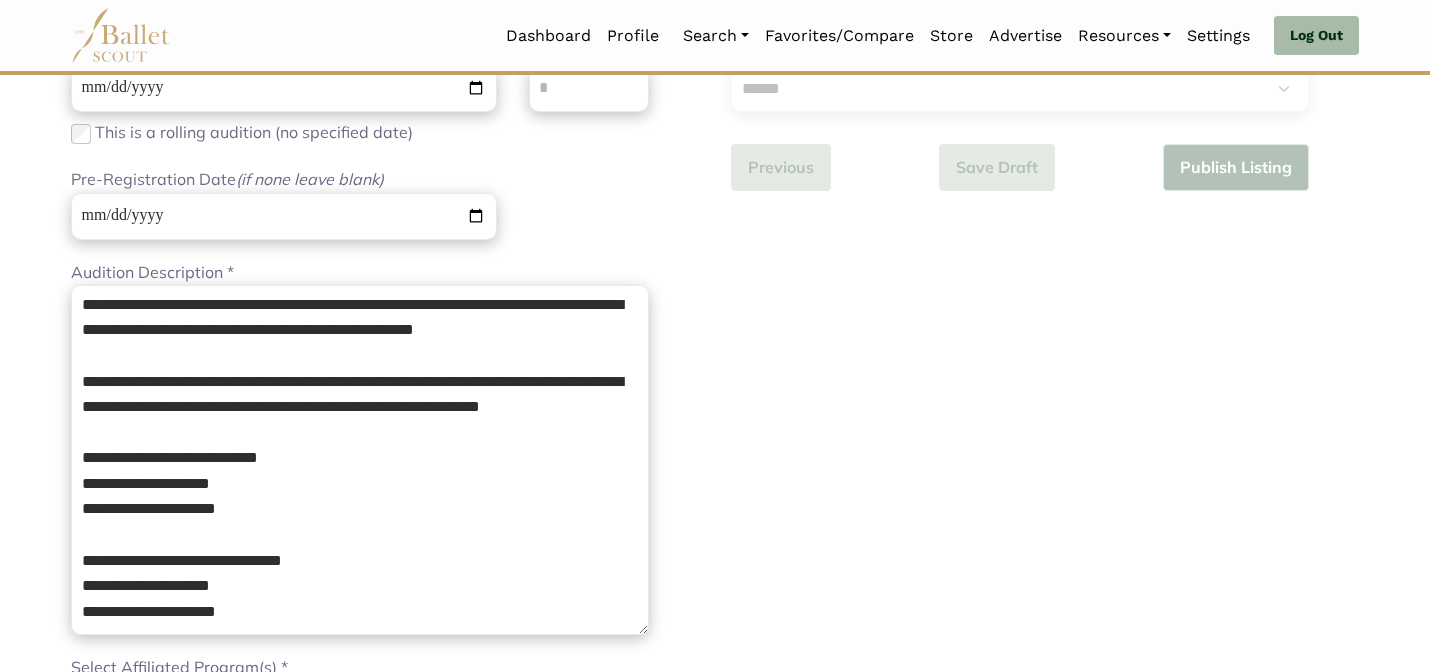 click on "Loading...
Please Wait
Dashboard
Profile" at bounding box center (715, 652) 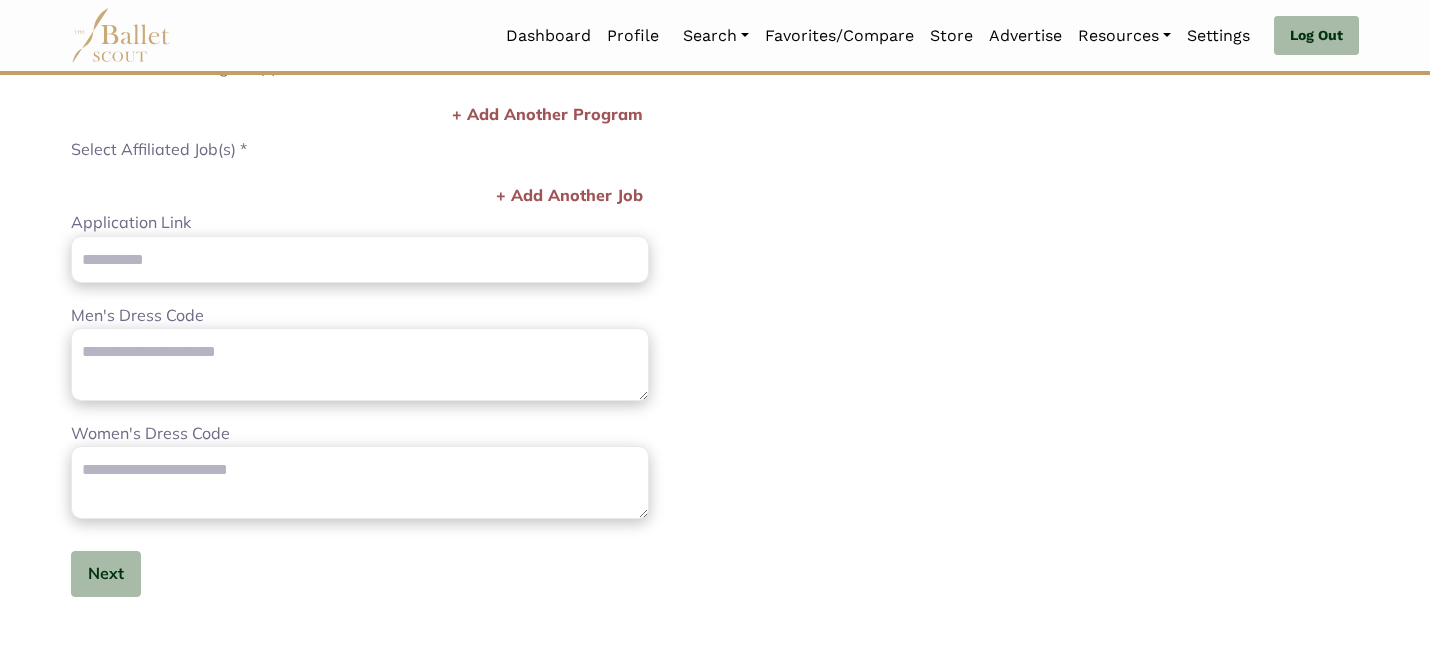 scroll, scrollTop: 897, scrollLeft: 0, axis: vertical 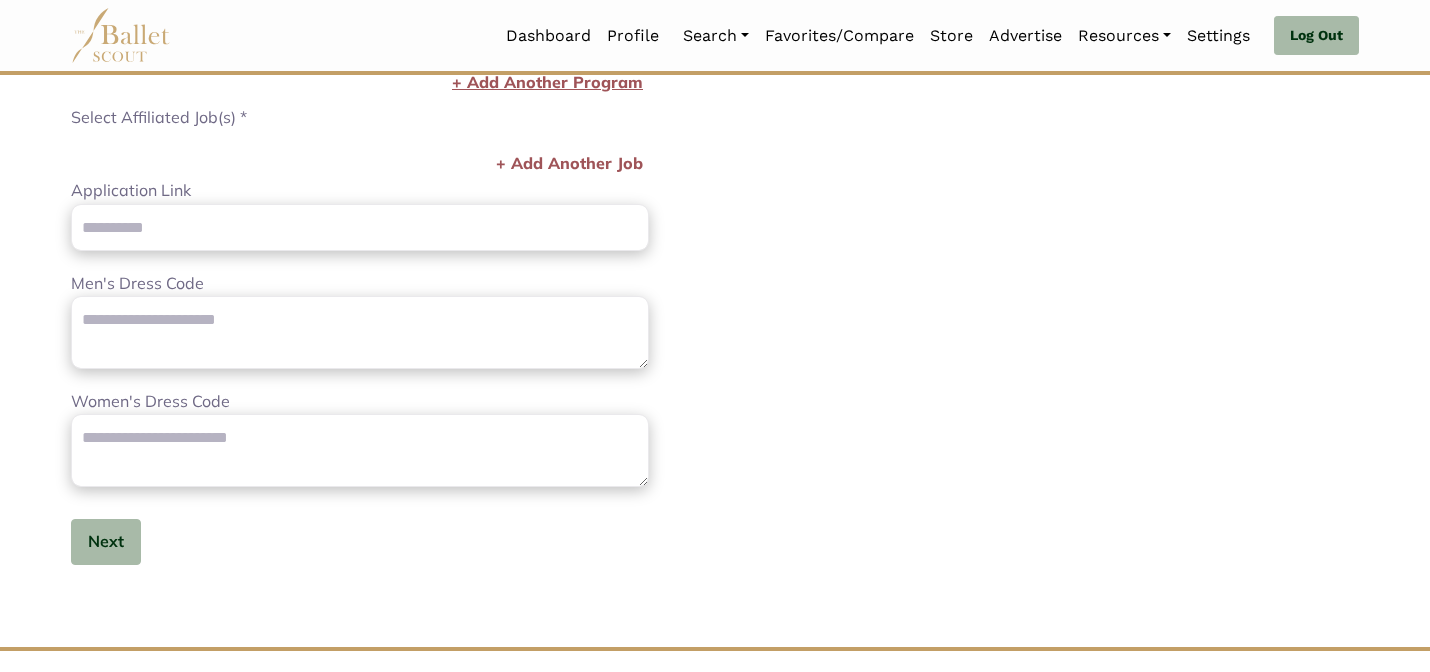 click on "+ Add Another Program" at bounding box center (547, 83) 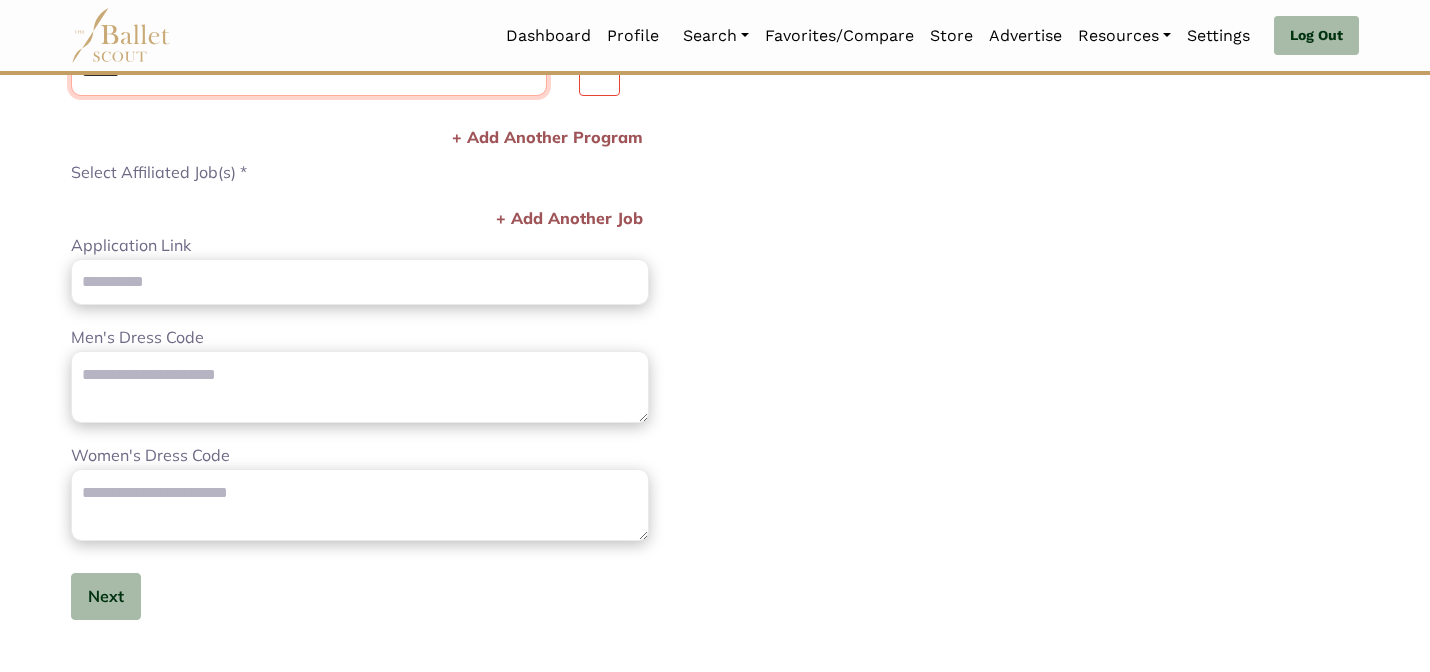 click on "**********" at bounding box center [309, 72] 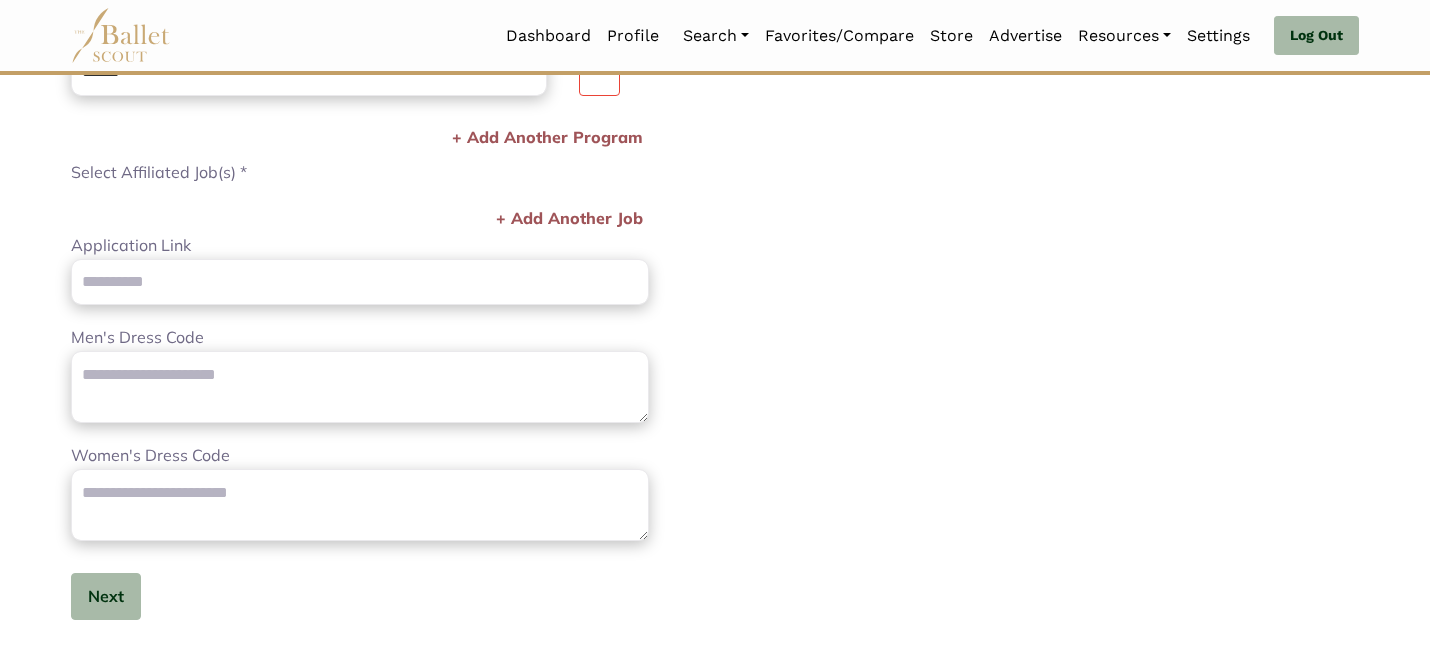 click on "**********" at bounding box center (1045, 25) 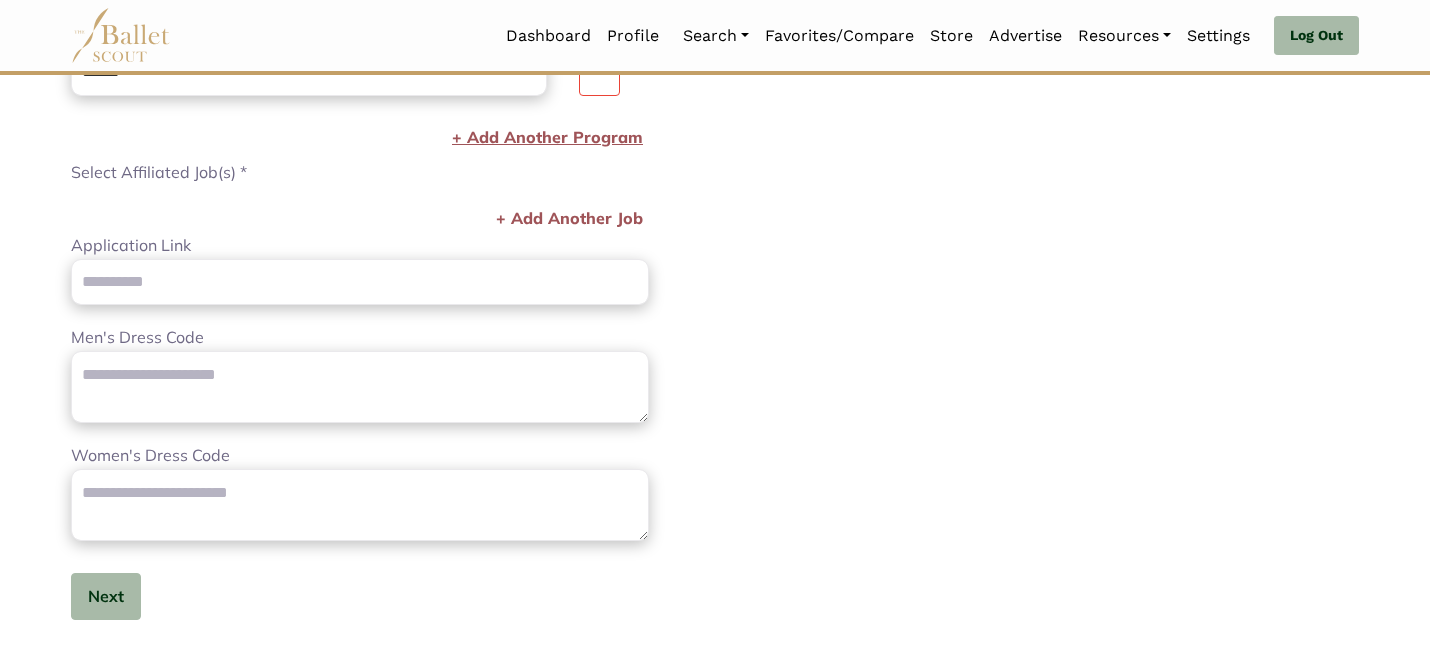 scroll, scrollTop: 857, scrollLeft: 0, axis: vertical 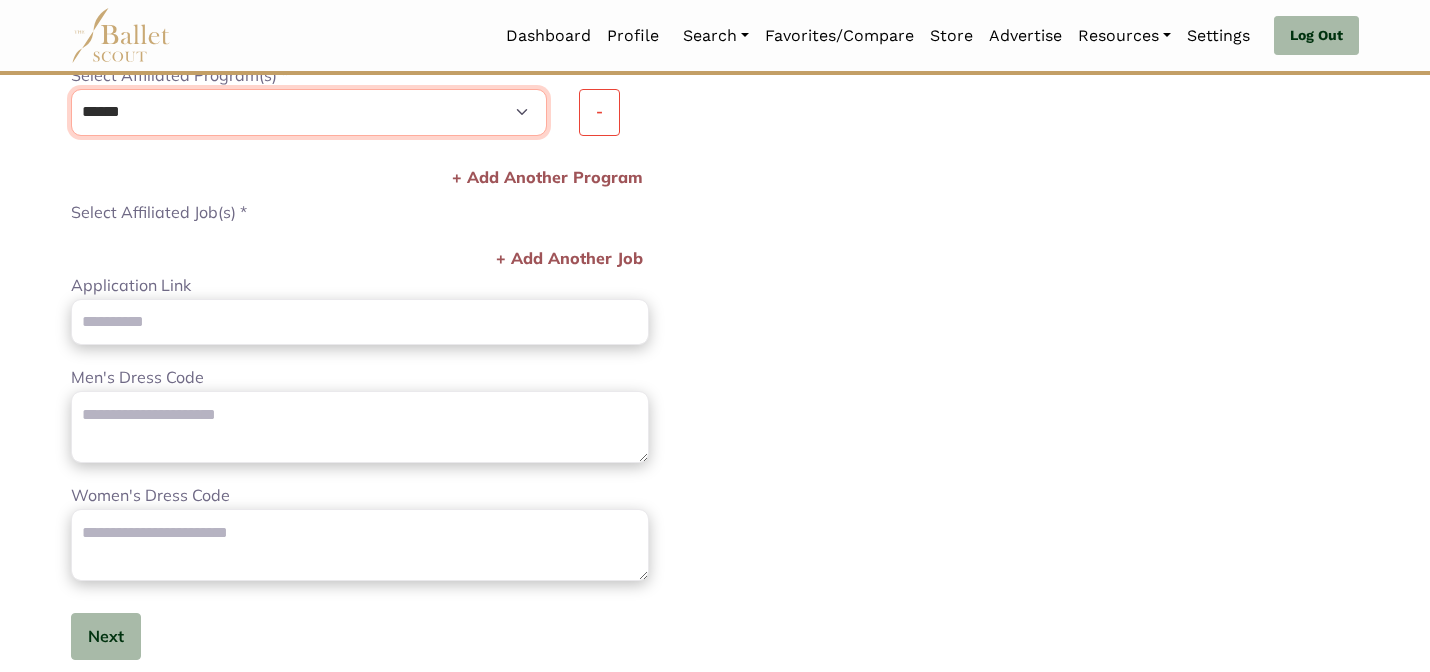 click on "**********" at bounding box center (309, 112) 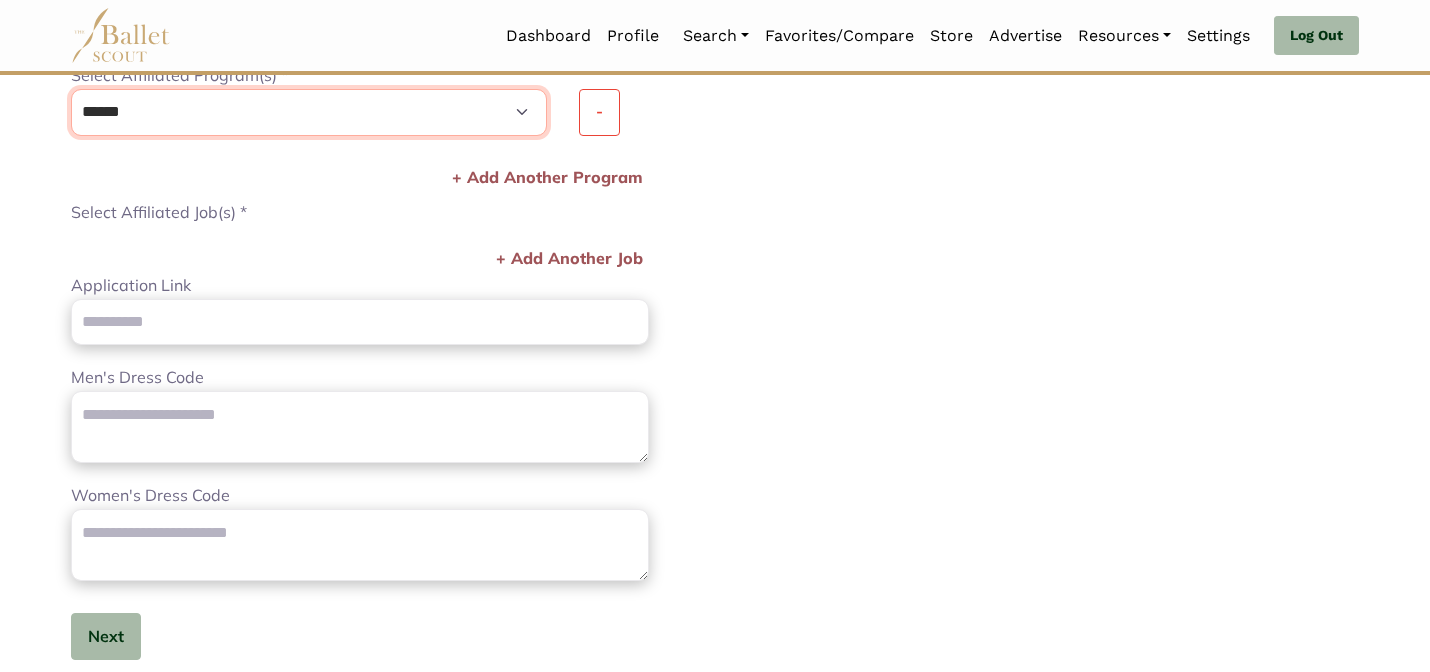select on "****" 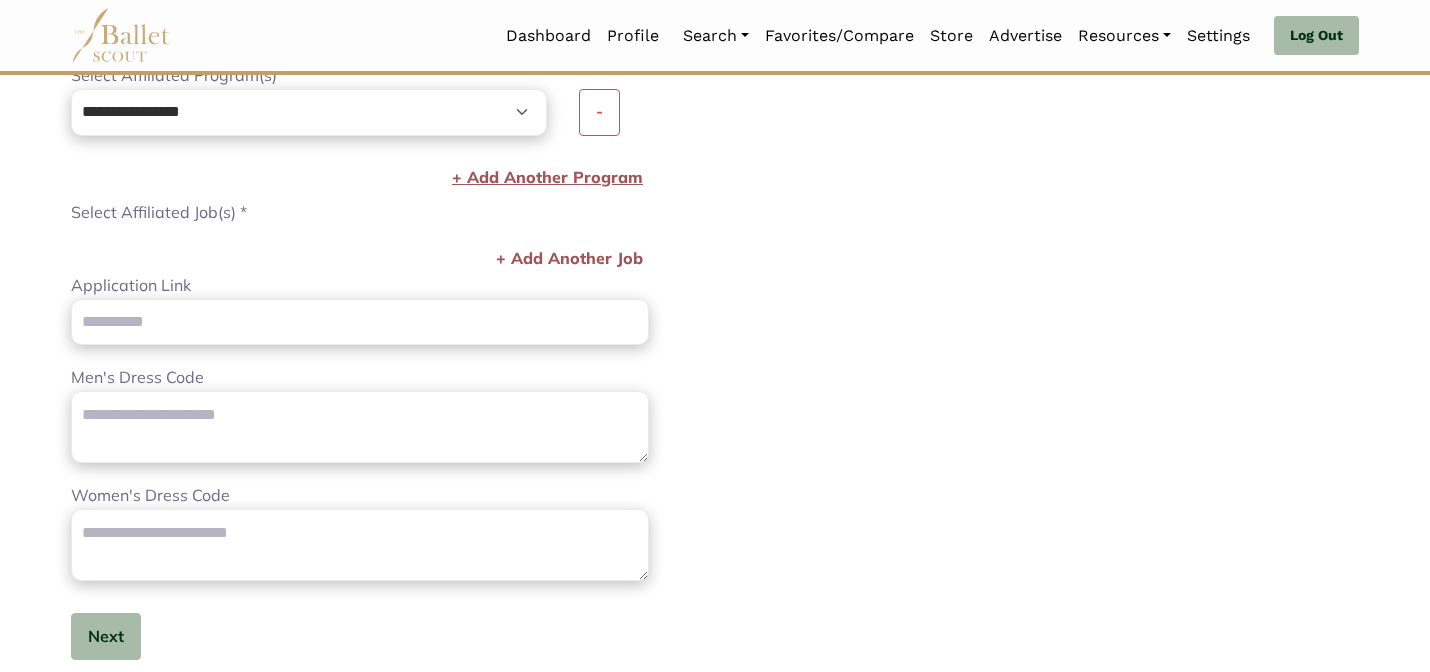 click on "+ Add Another Program" at bounding box center (547, 178) 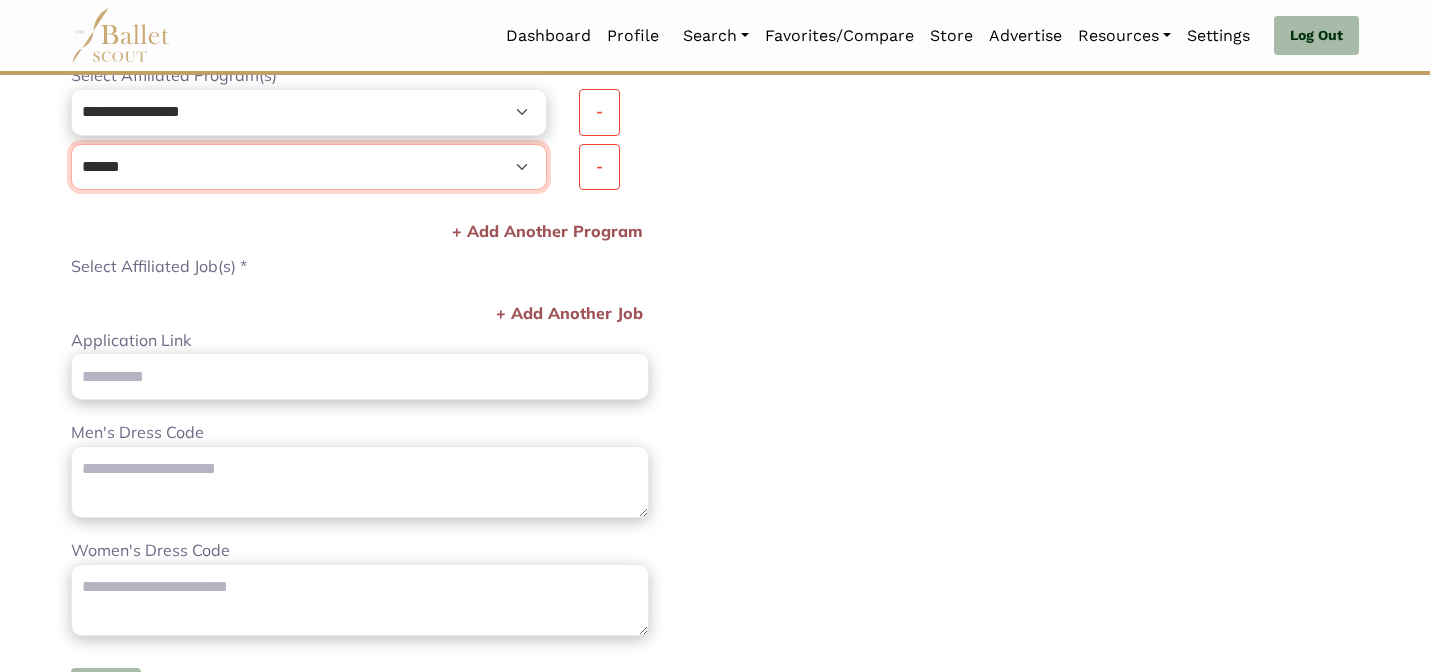click on "**********" at bounding box center (309, 112) 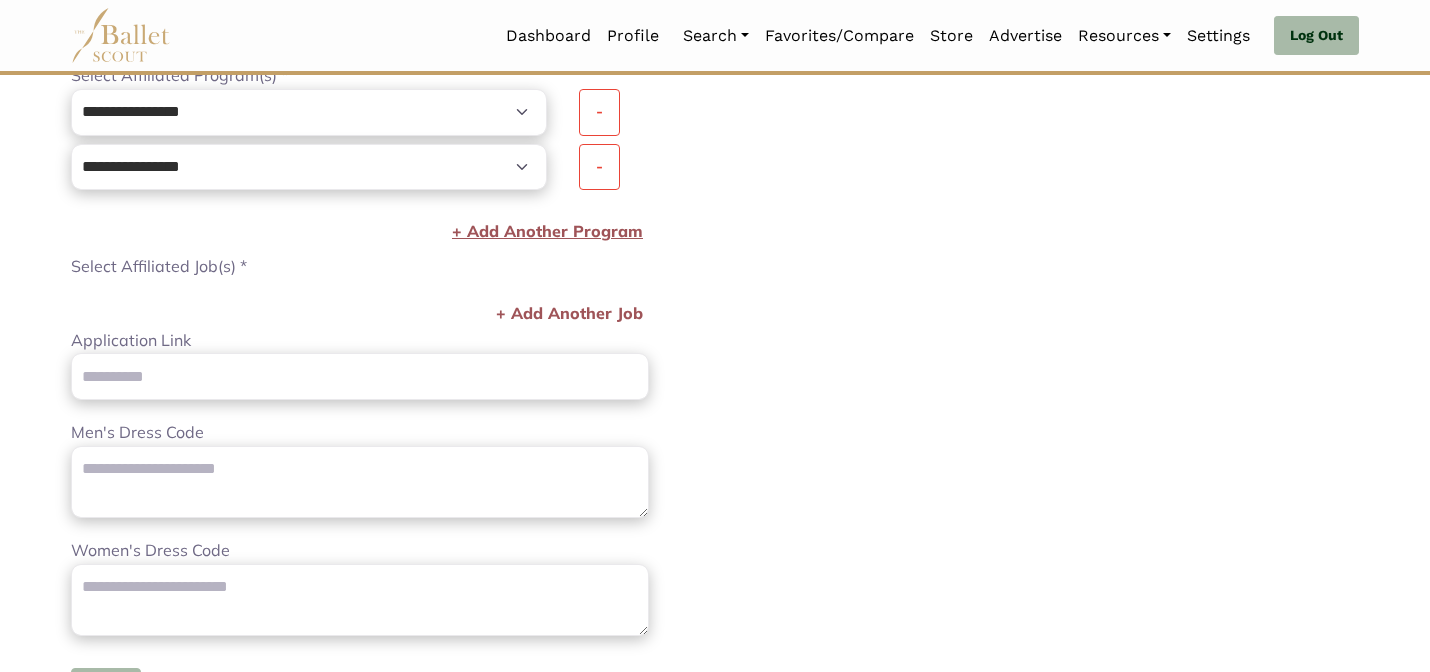 click on "+ Add Another Program" at bounding box center [547, 232] 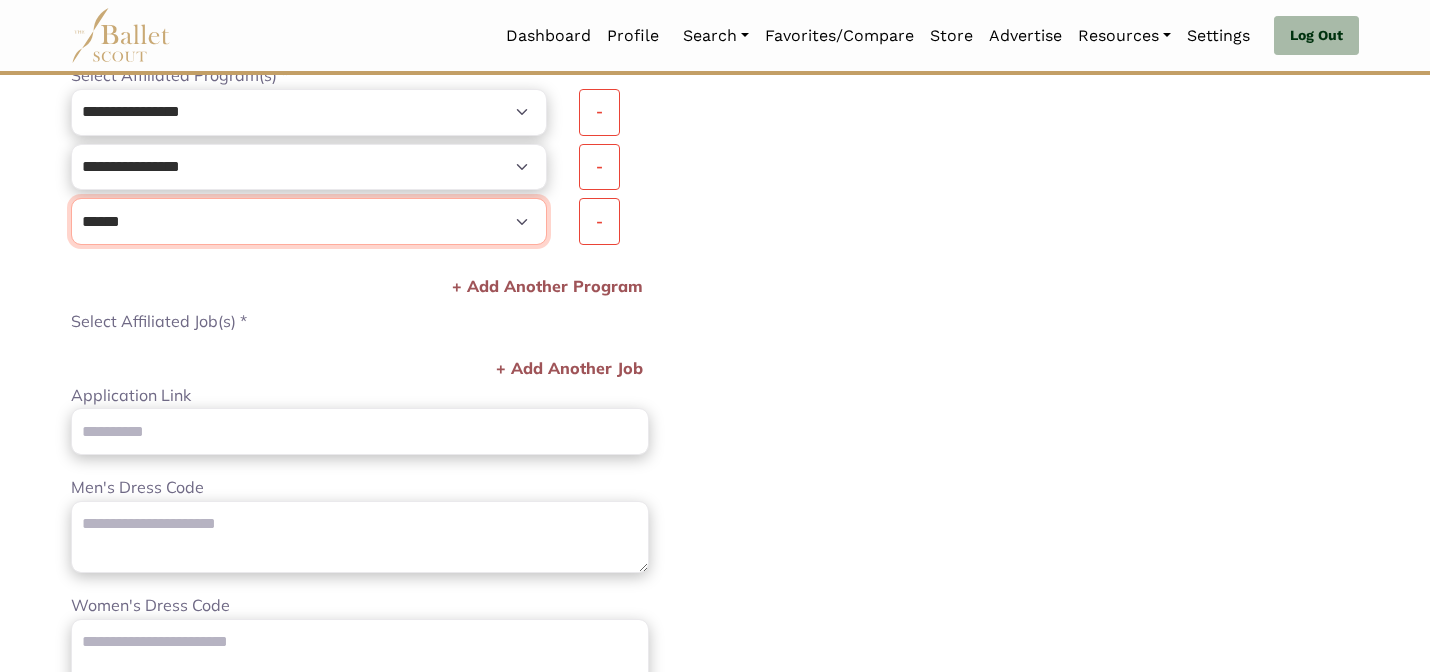 click on "**********" at bounding box center (309, 112) 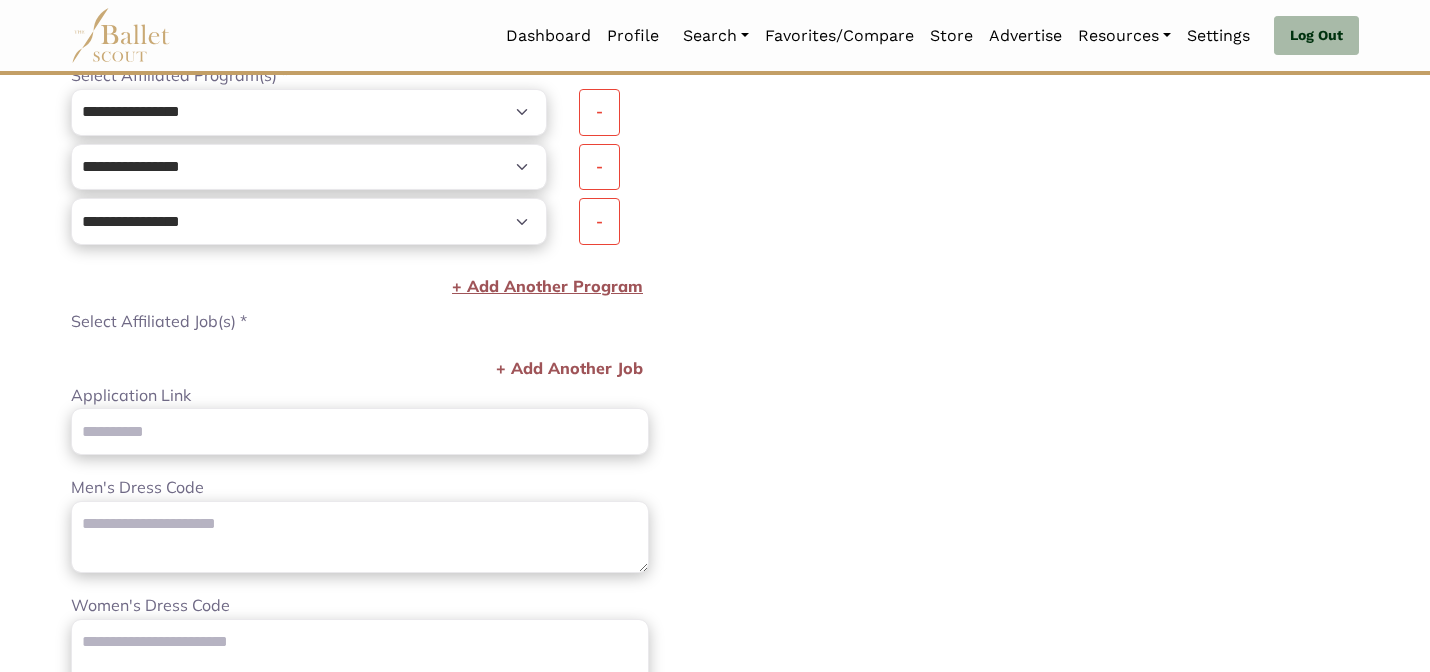 click on "+ Add Another Program" at bounding box center [547, 287] 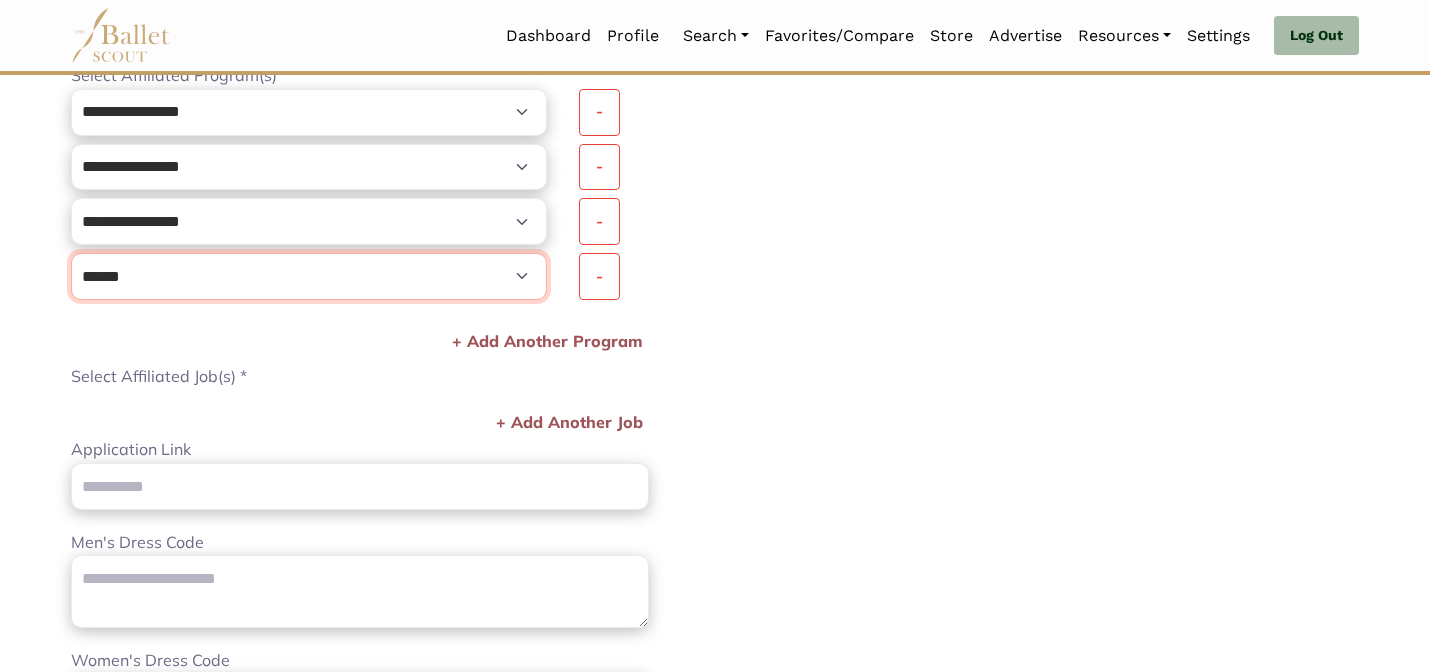 click on "**********" at bounding box center (309, 112) 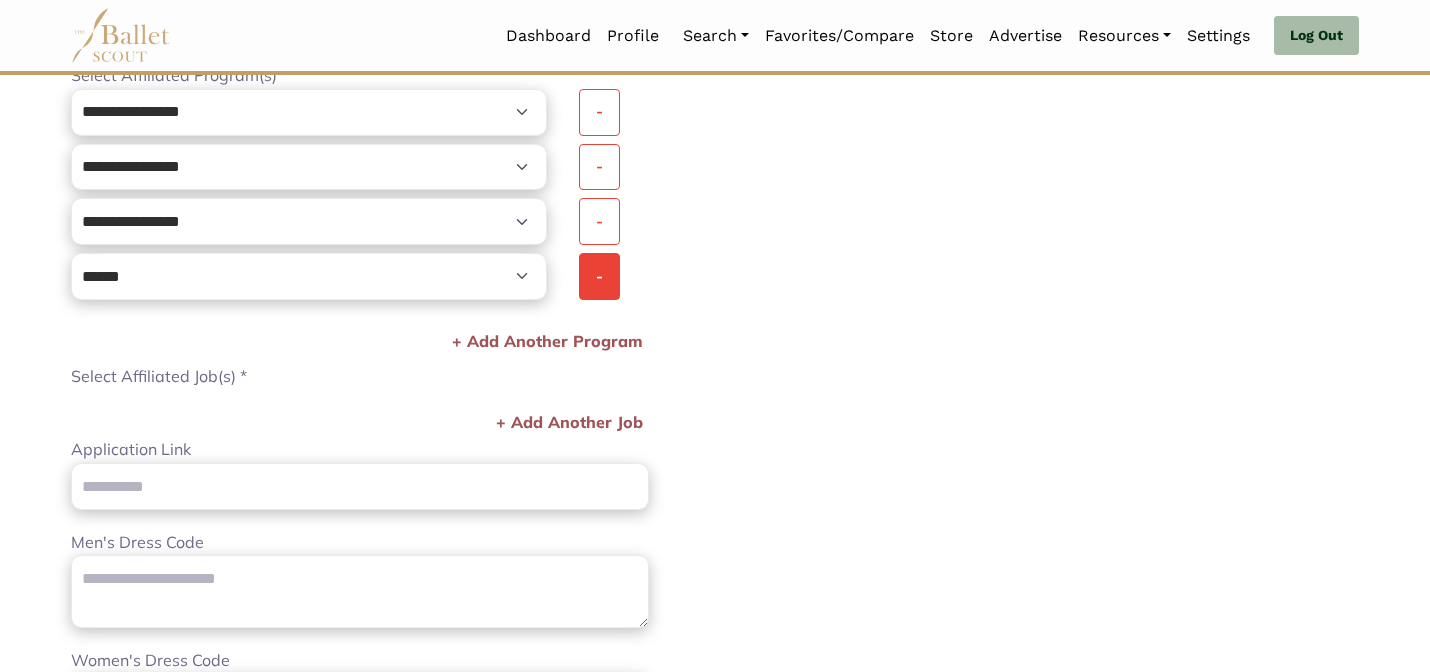 click on "-" at bounding box center (0, 0) 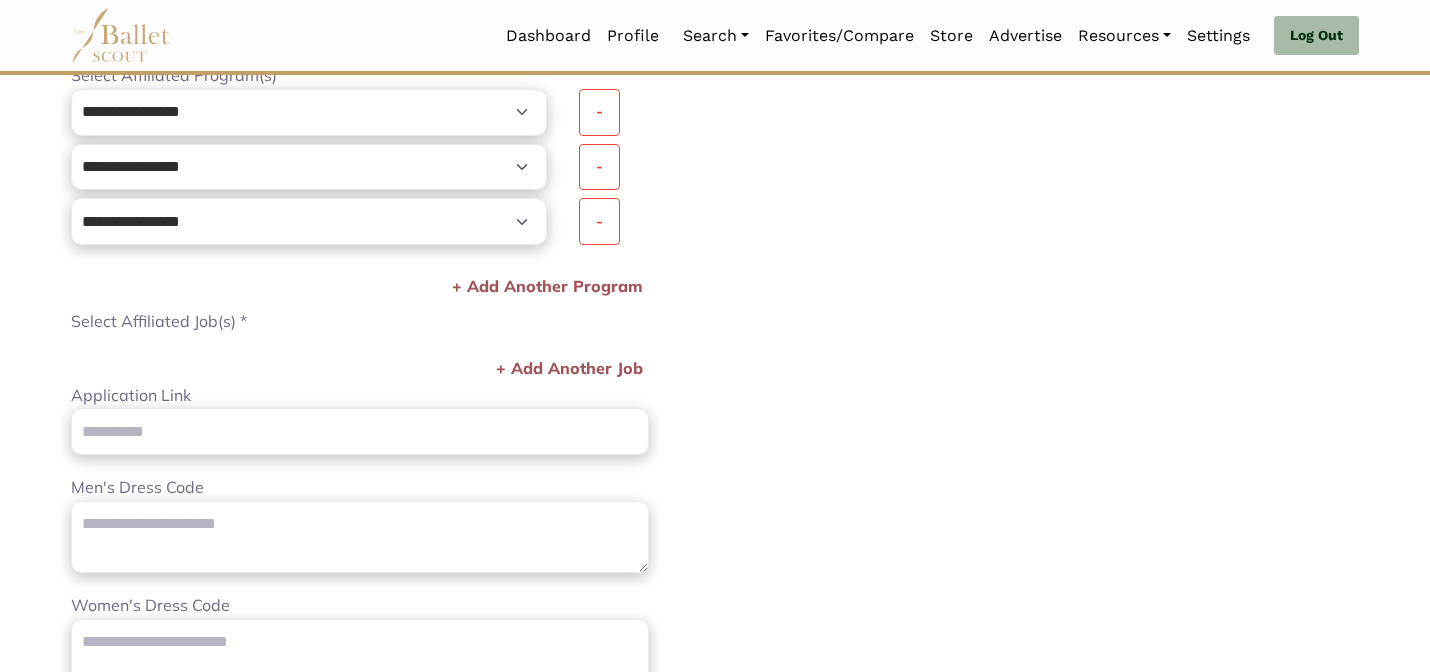 click on "**********" at bounding box center (1045, 119) 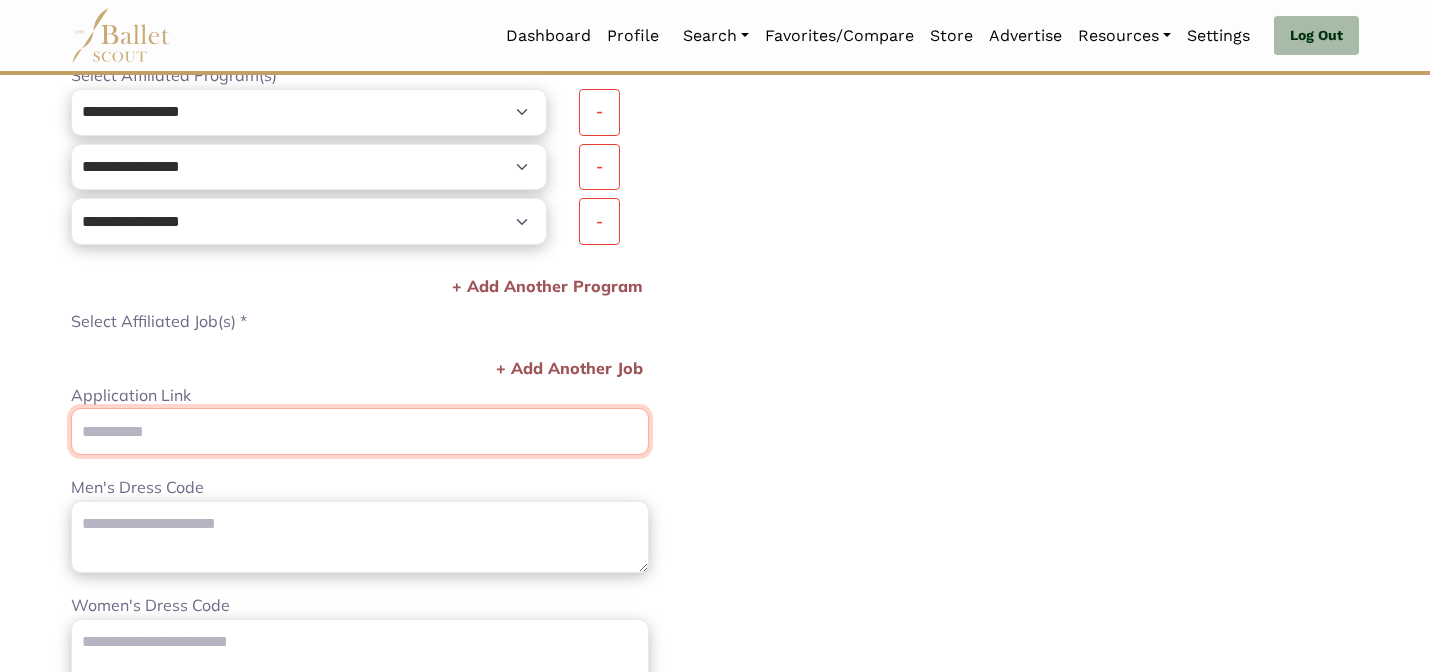 click on "Application Link" at bounding box center [360, 431] 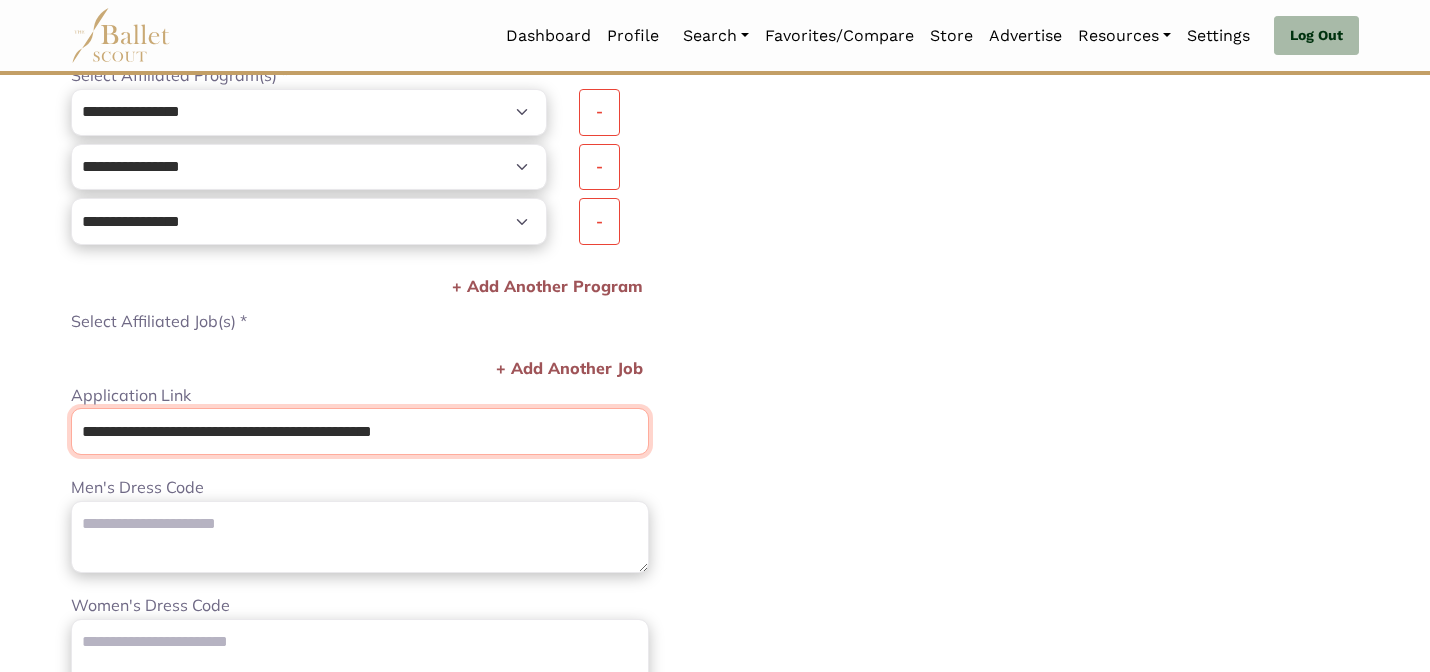 type on "**********" 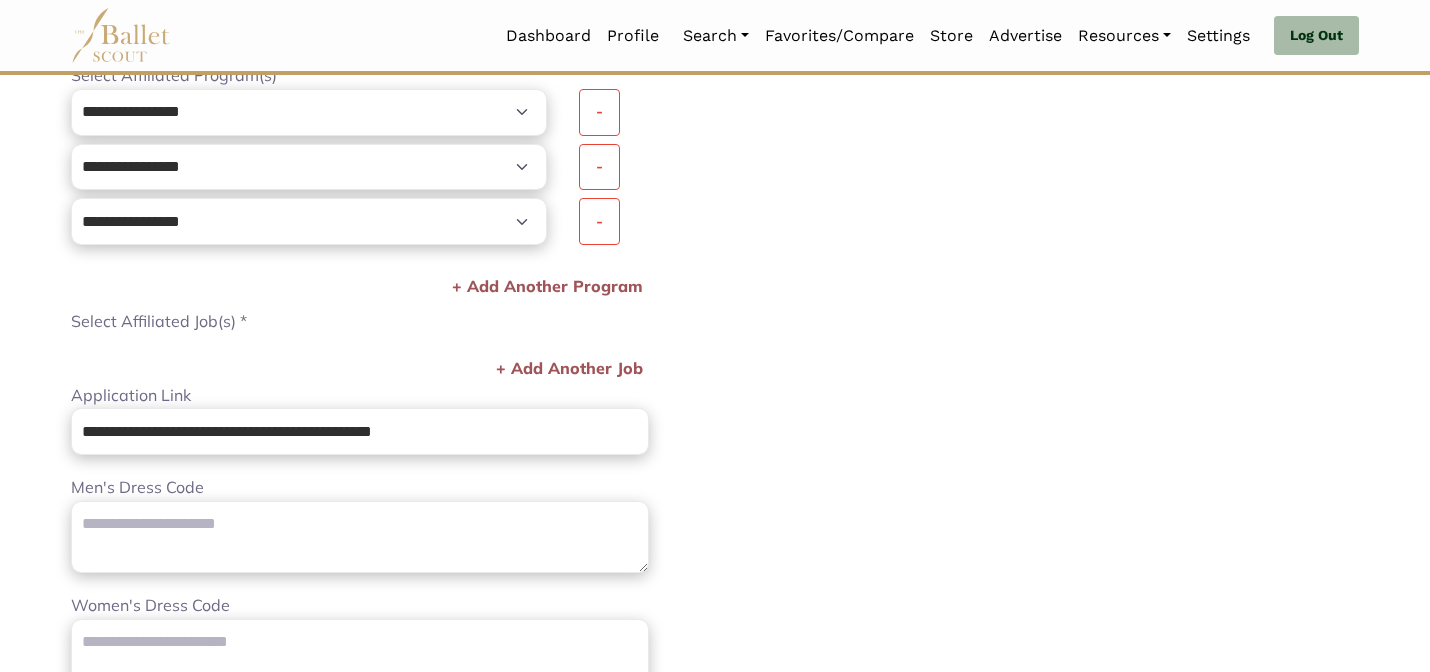click on "**********" at bounding box center [1045, 119] 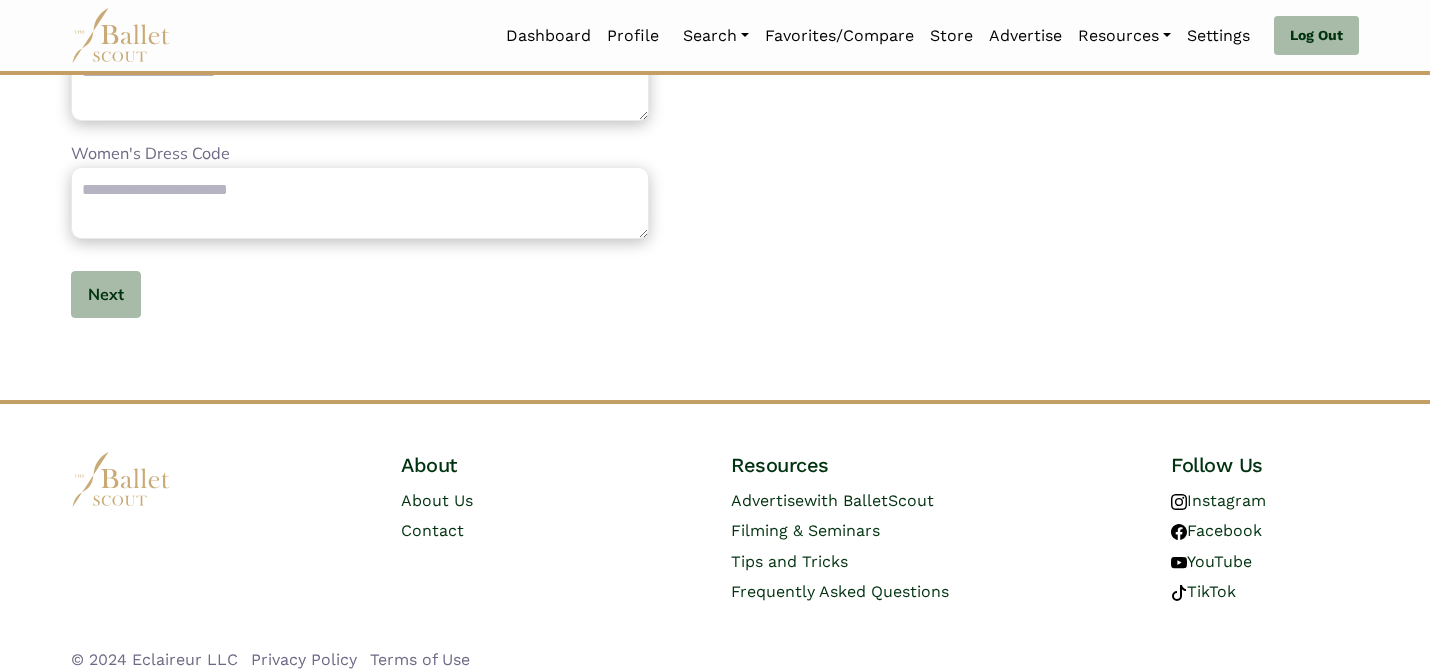 scroll, scrollTop: 1326, scrollLeft: 0, axis: vertical 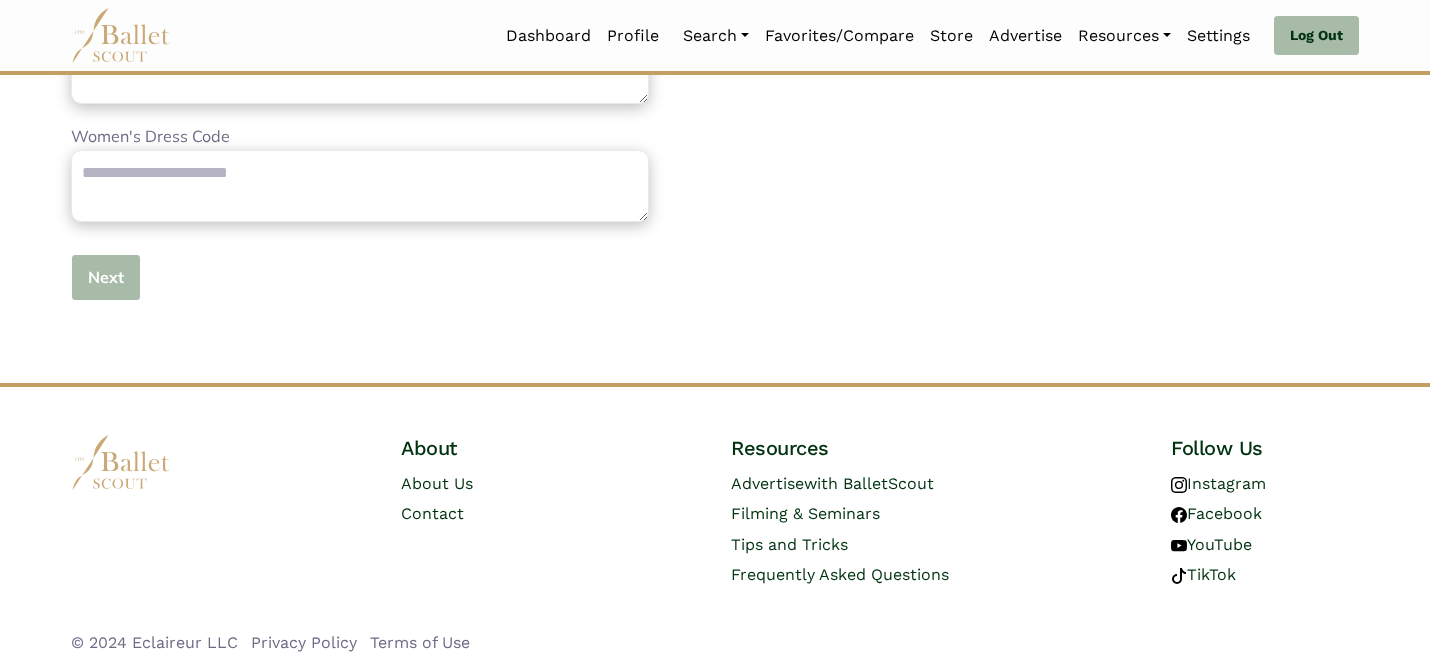 click on "Next" at bounding box center (106, 277) 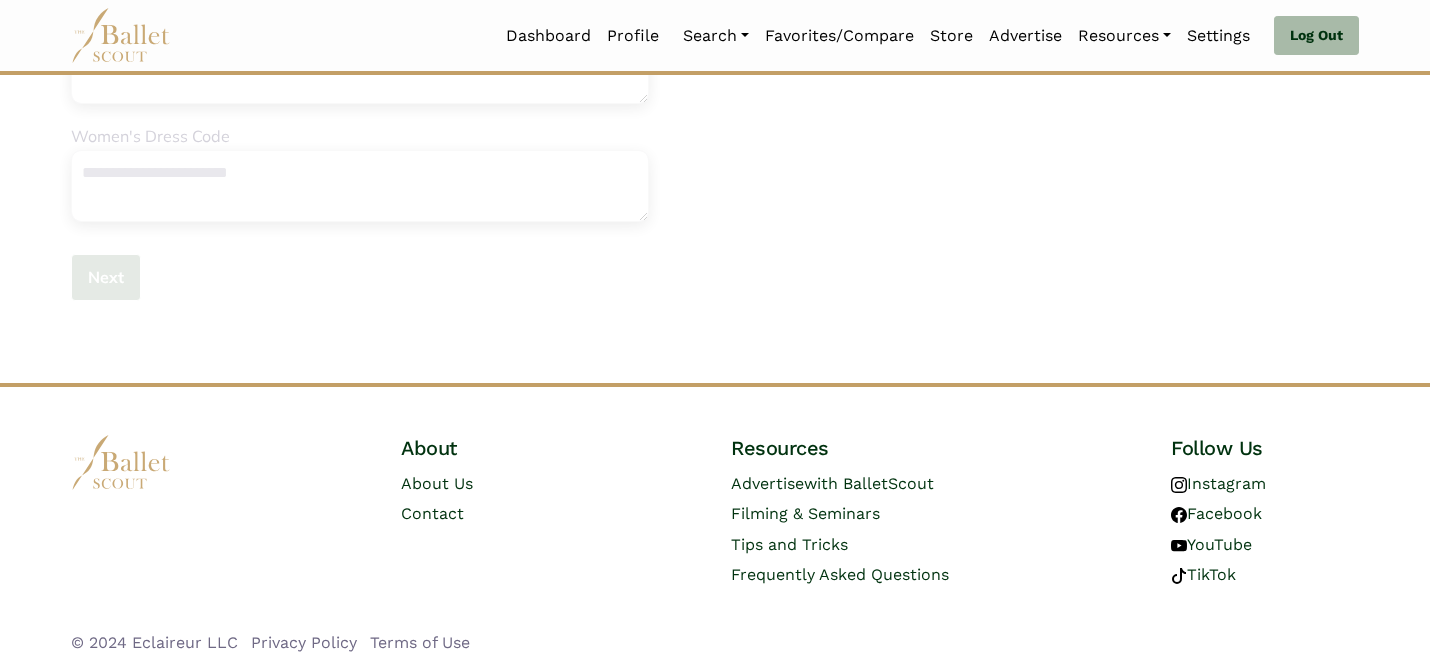 type 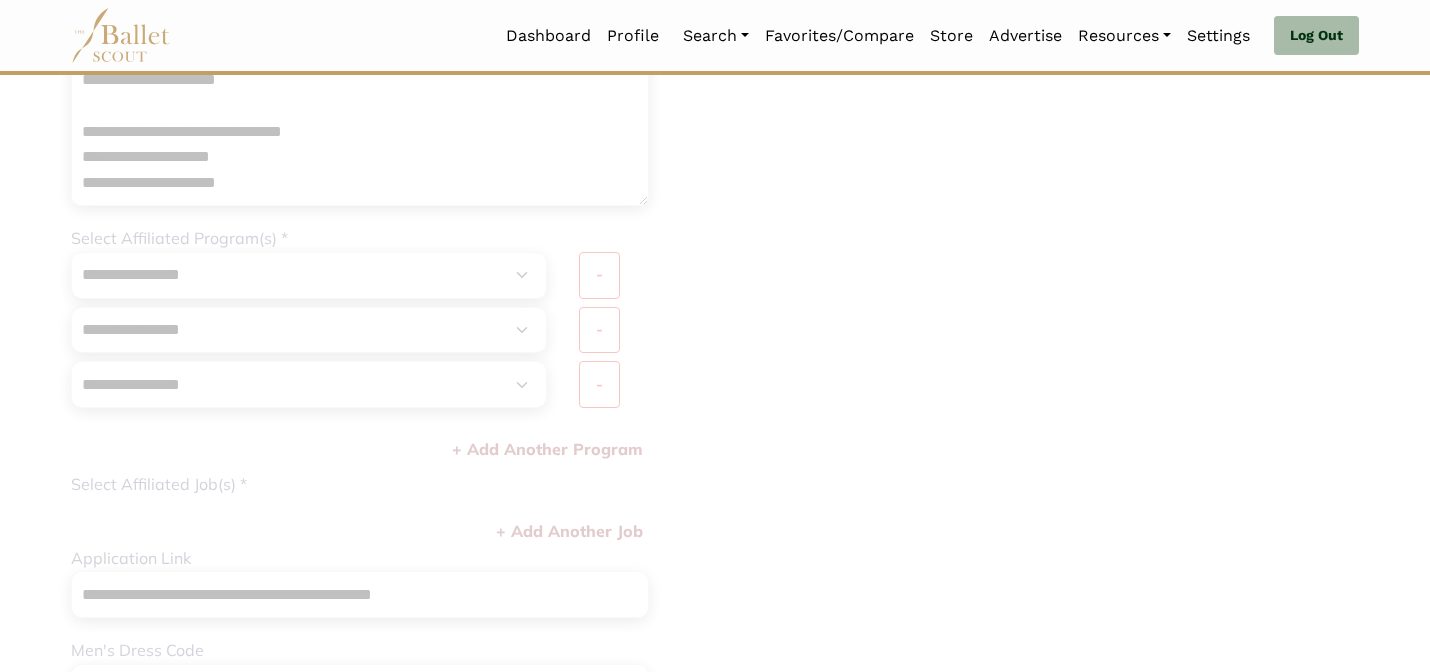 scroll, scrollTop: 62, scrollLeft: 0, axis: vertical 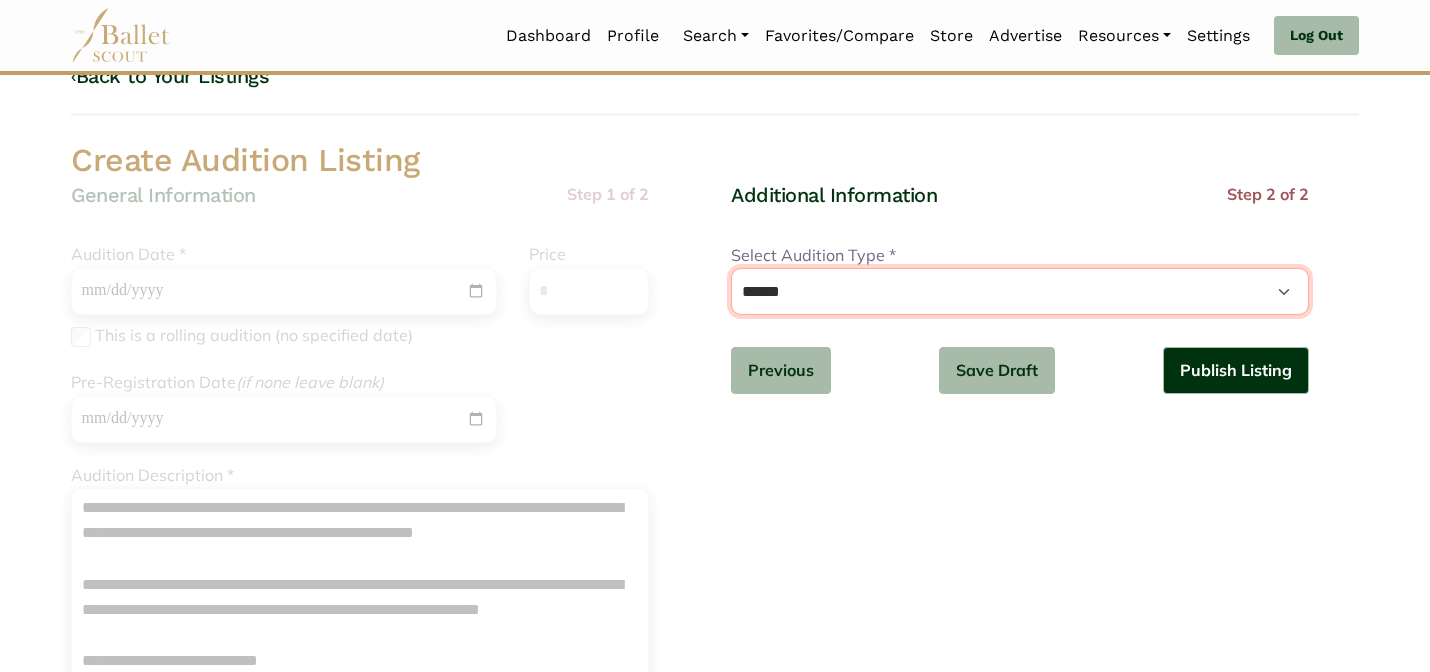 click on "**********" at bounding box center [1020, 291] 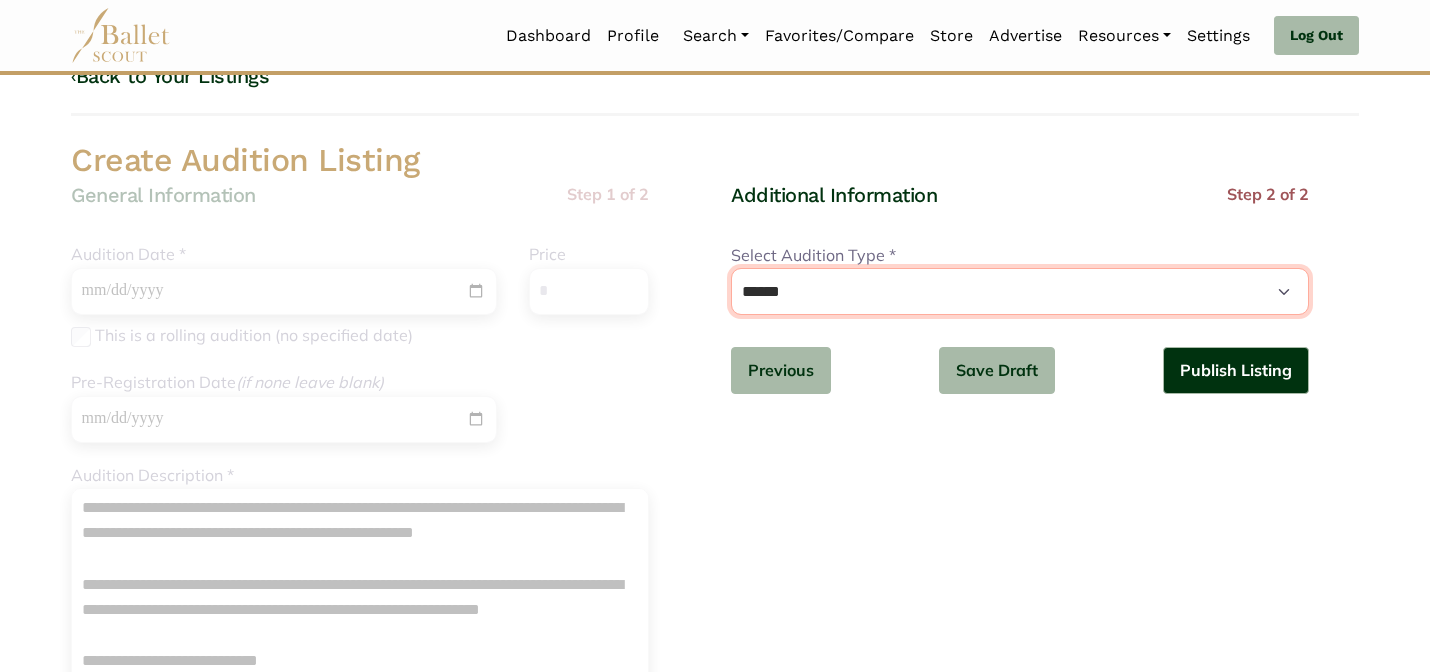 select on "*" 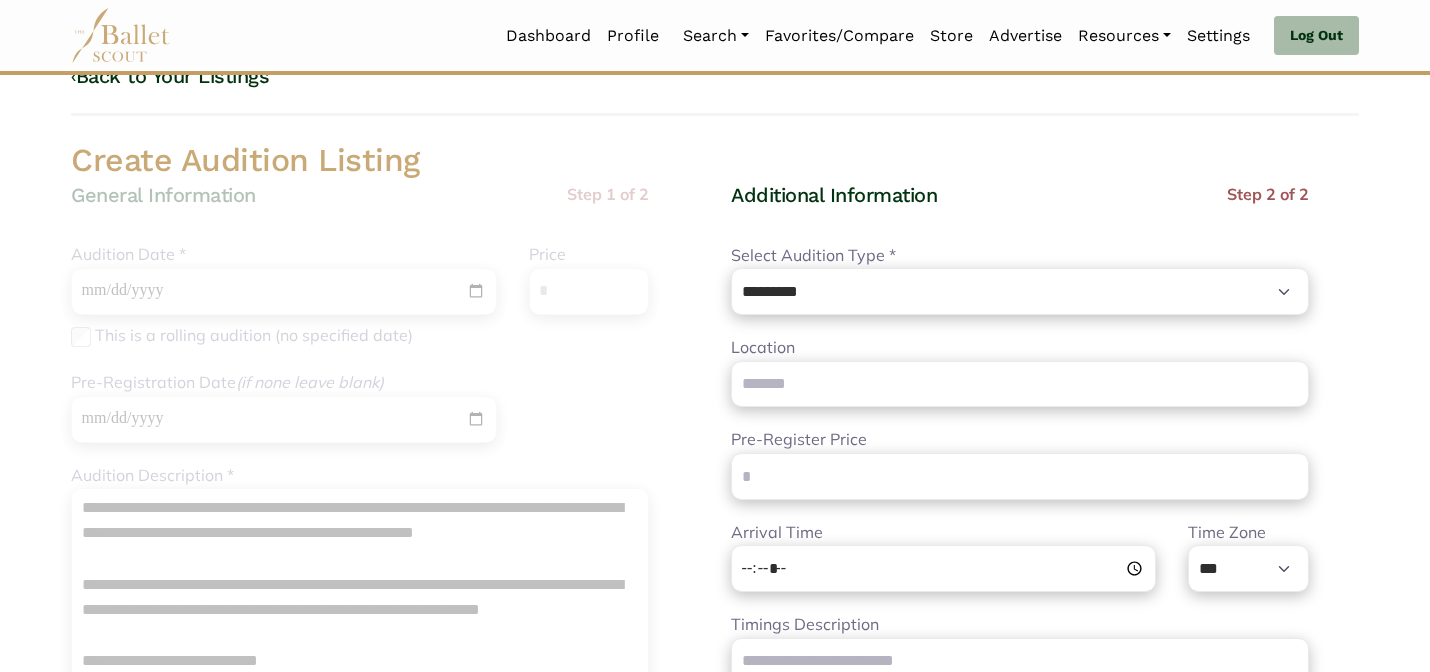 click on "Additional Information
Step 2 of 2" at bounding box center [1020, 212] 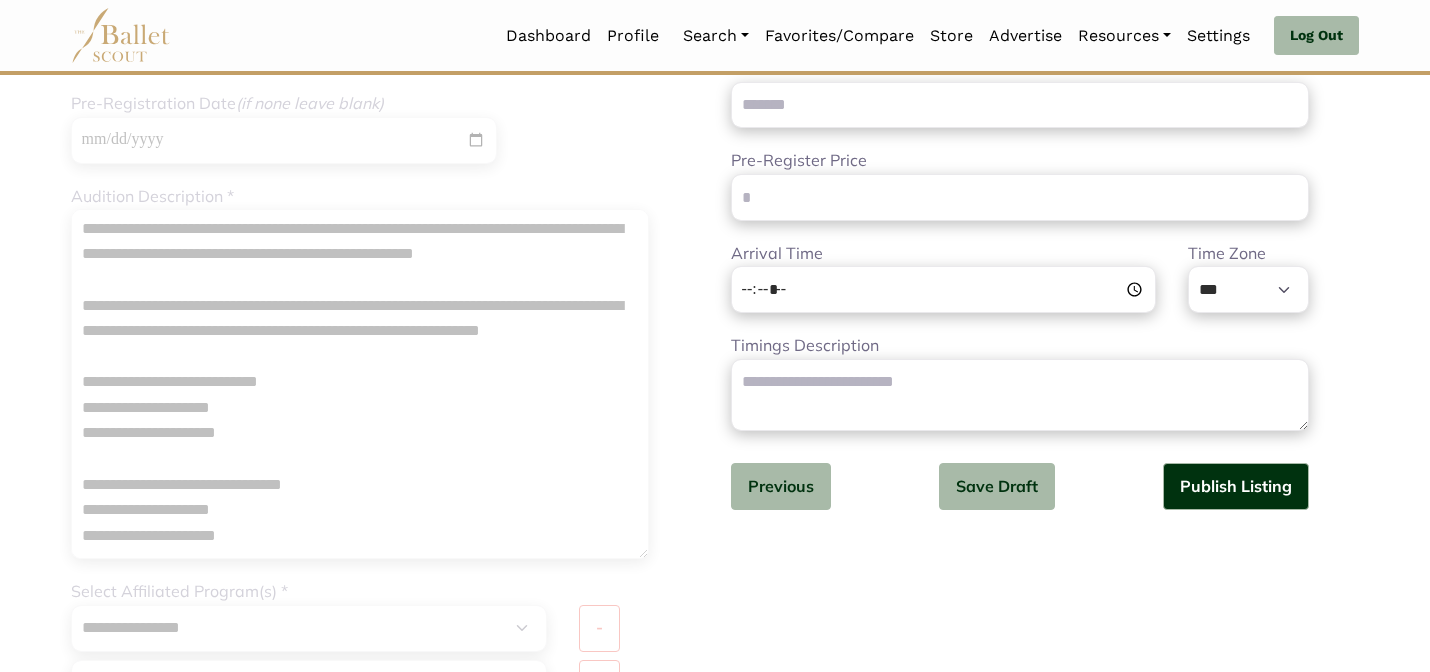 scroll, scrollTop: 342, scrollLeft: 0, axis: vertical 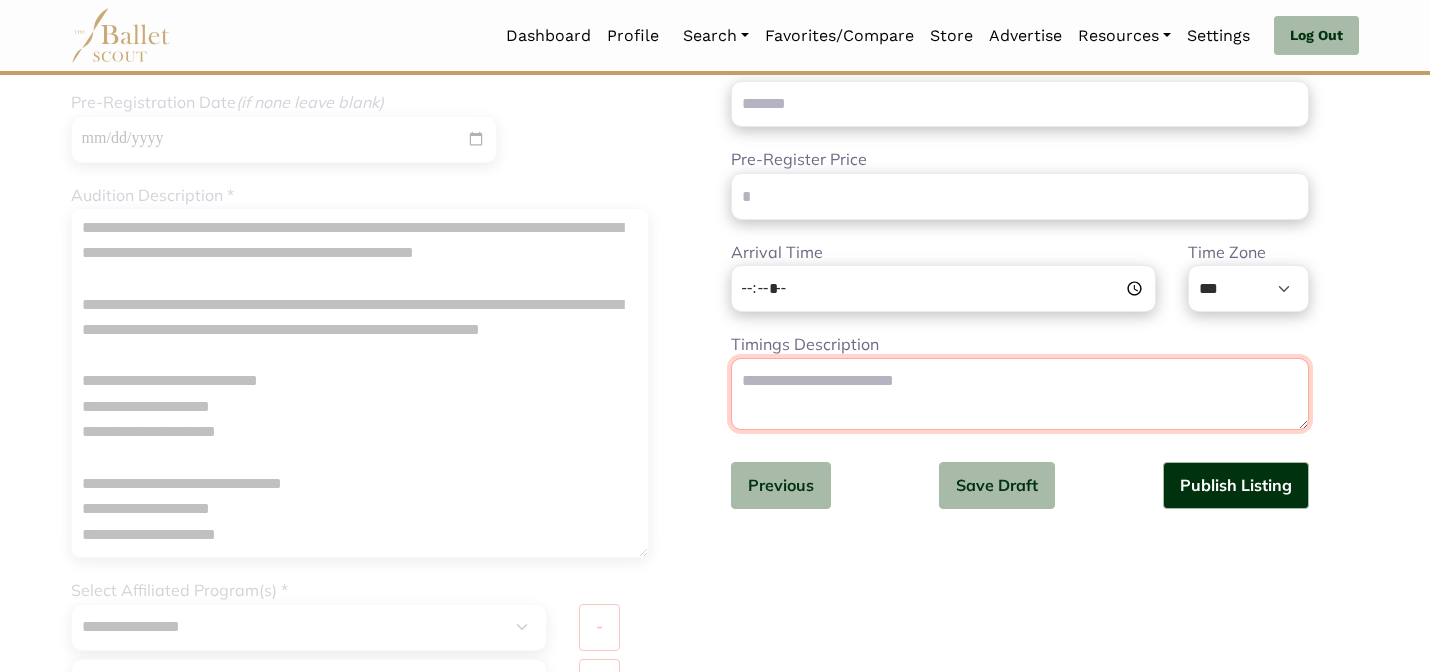 click on "Timings Description" at bounding box center [1020, 394] 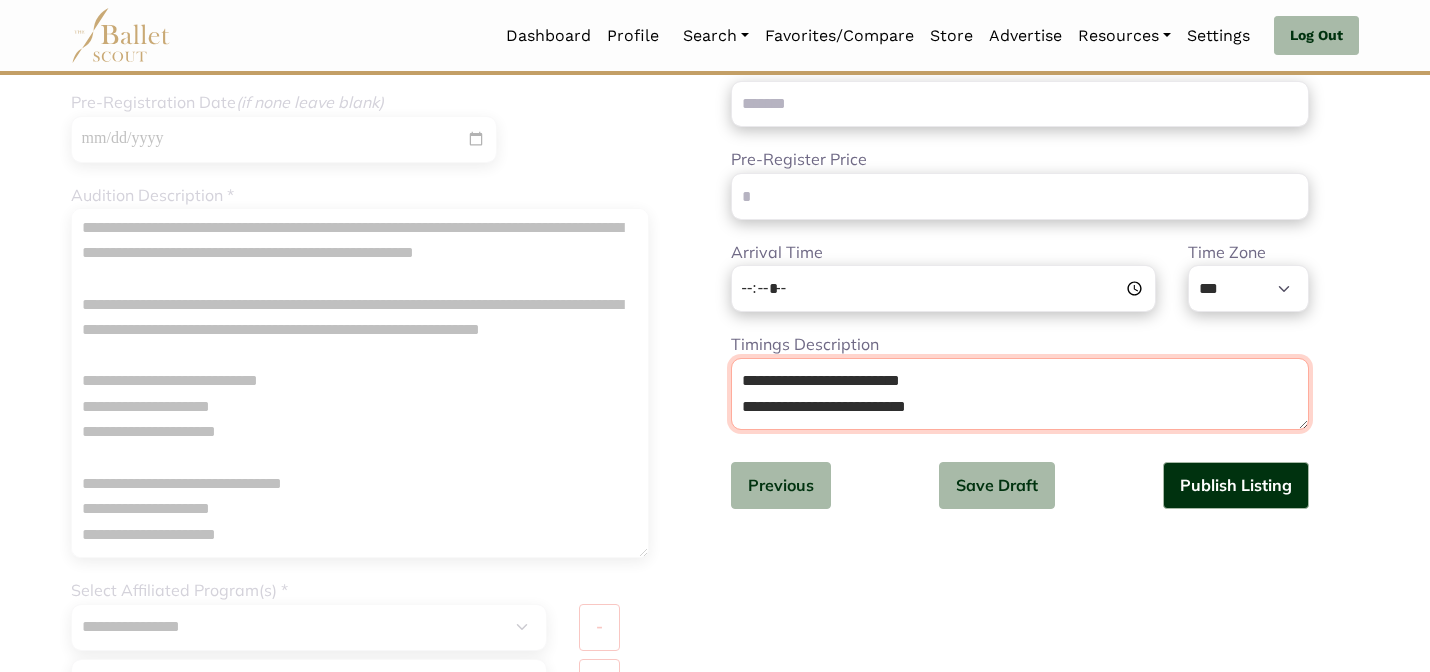 type on "**********" 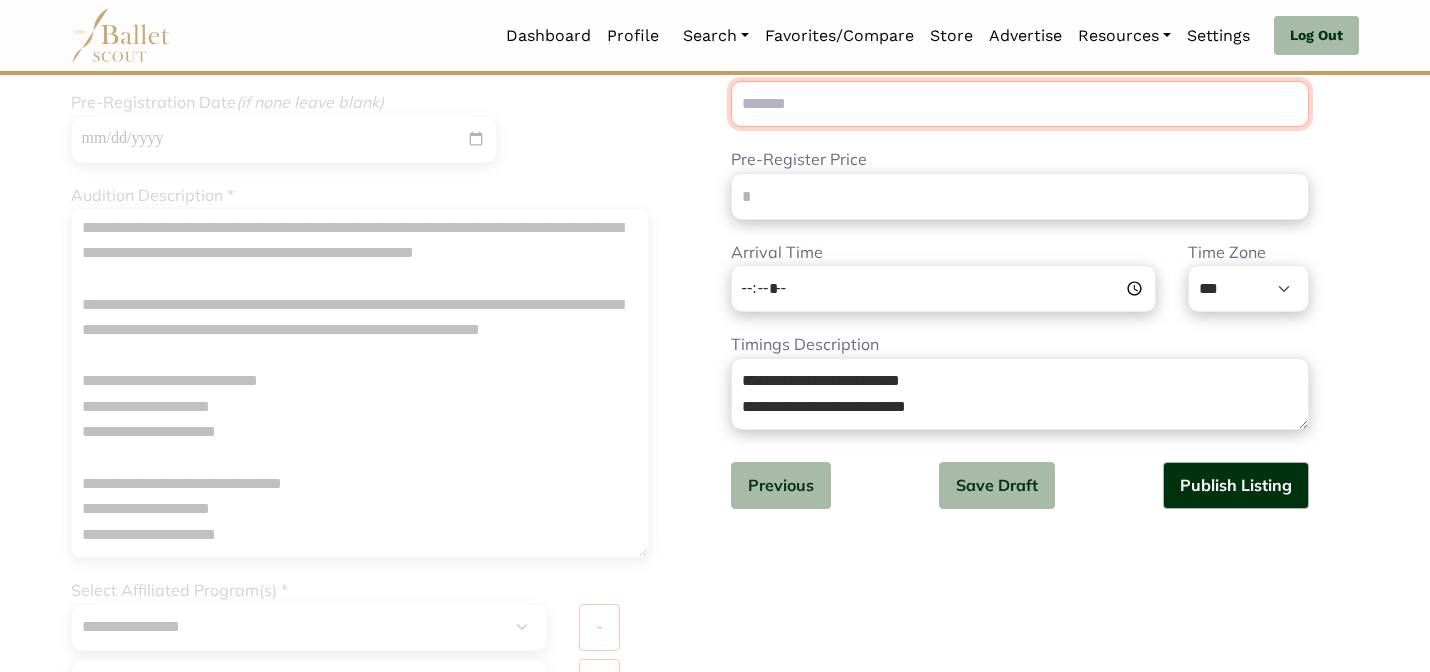 click on "Location" at bounding box center [1020, 104] 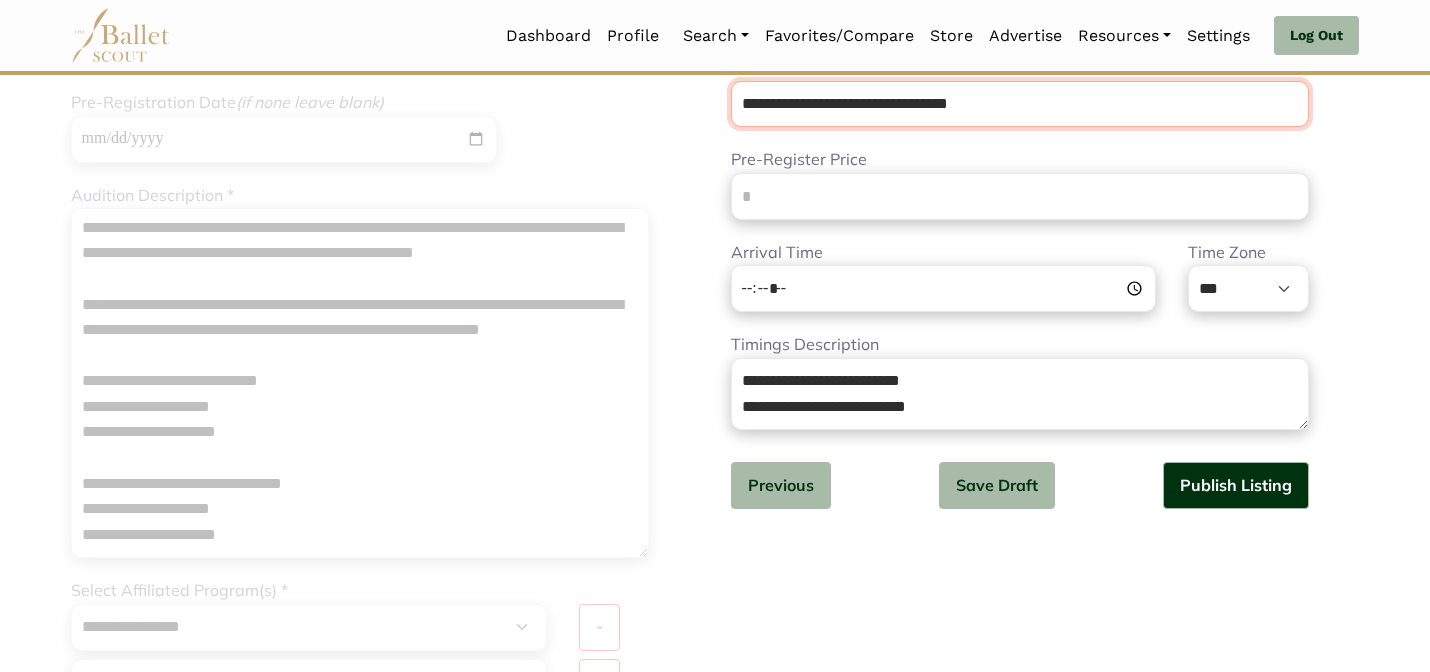 paste on "**********" 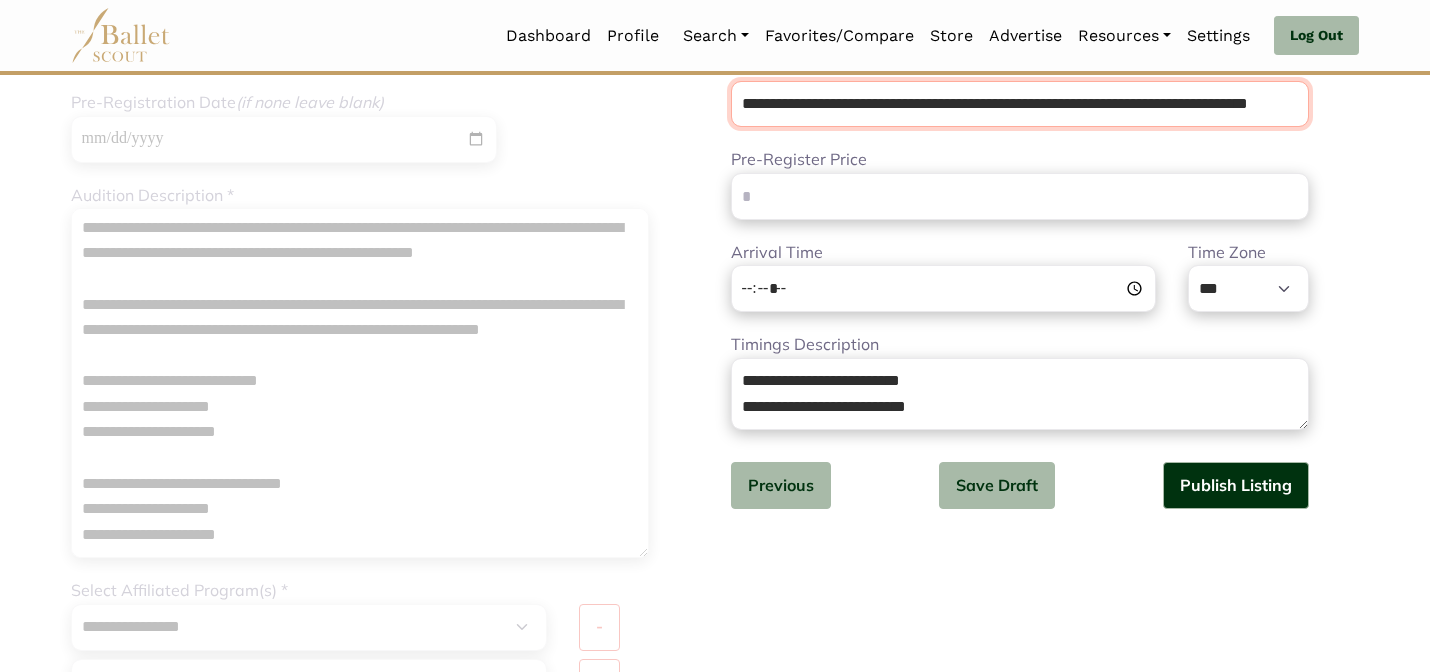 scroll, scrollTop: 0, scrollLeft: 78, axis: horizontal 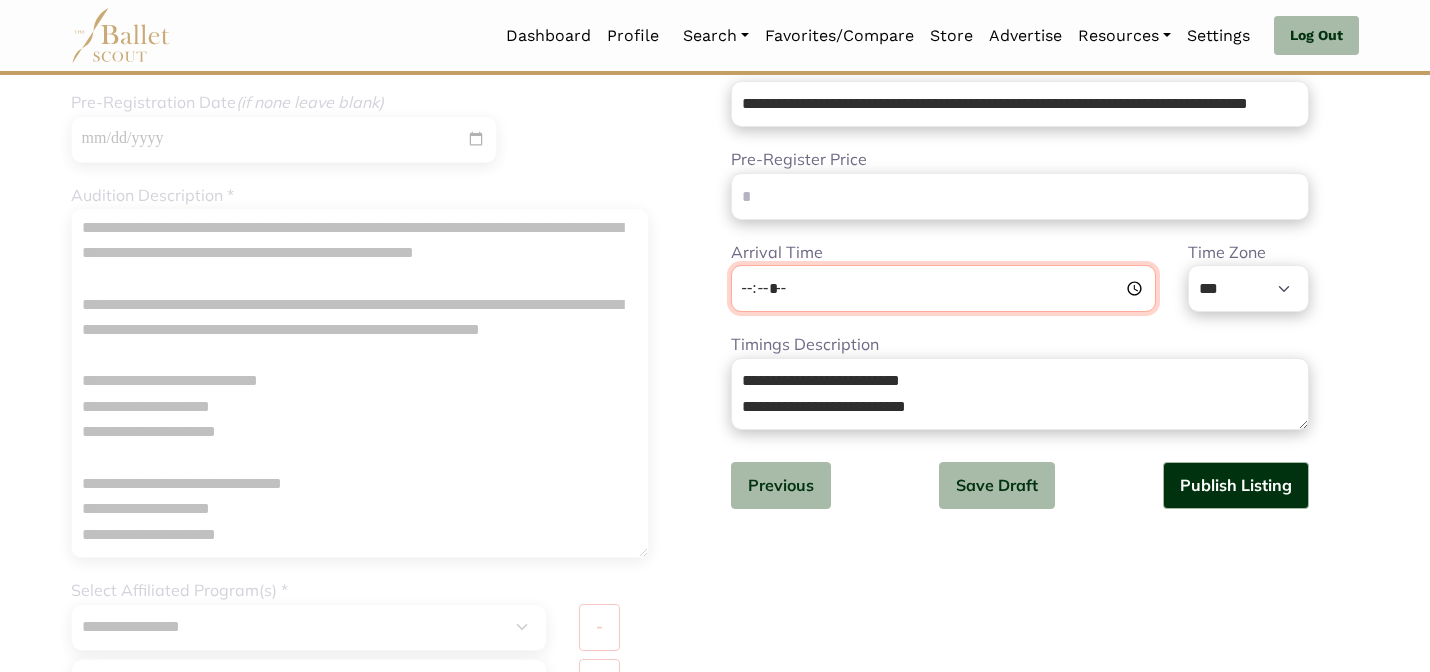 click on "Arrival Time" at bounding box center [943, 288] 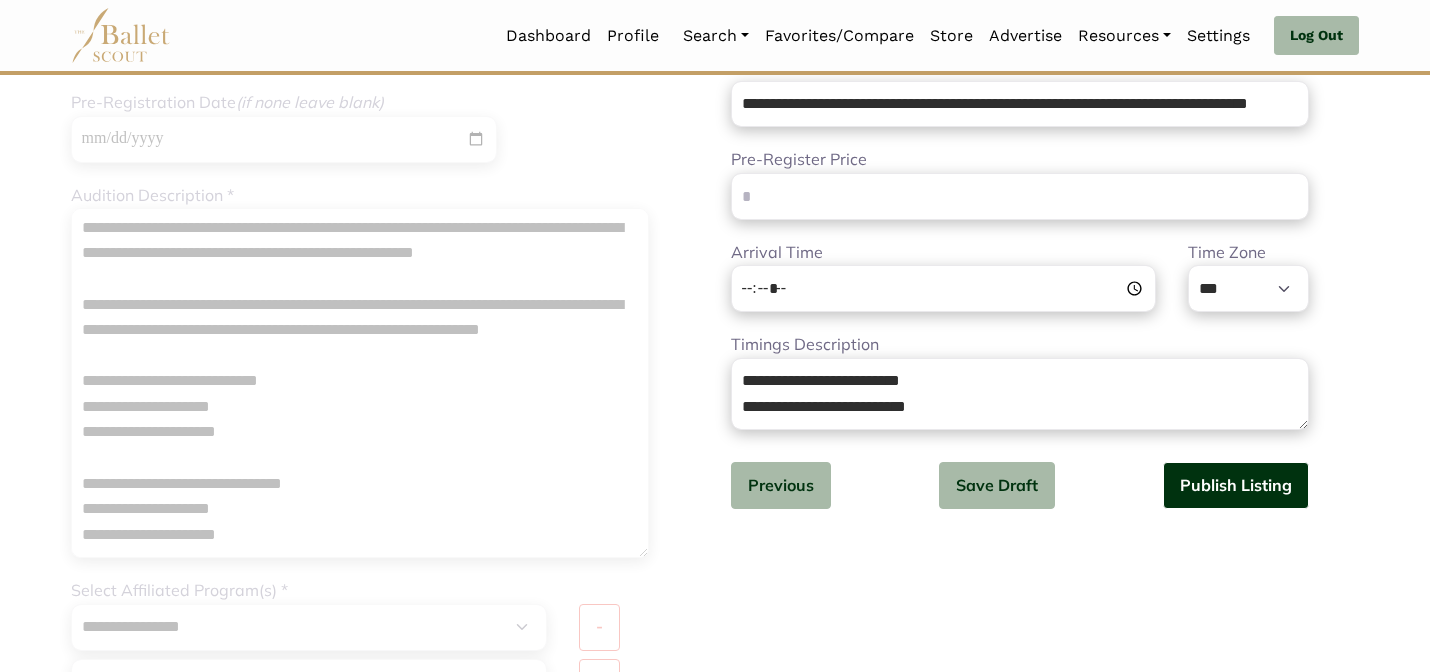 click on "Publish Listing" at bounding box center (1236, 485) 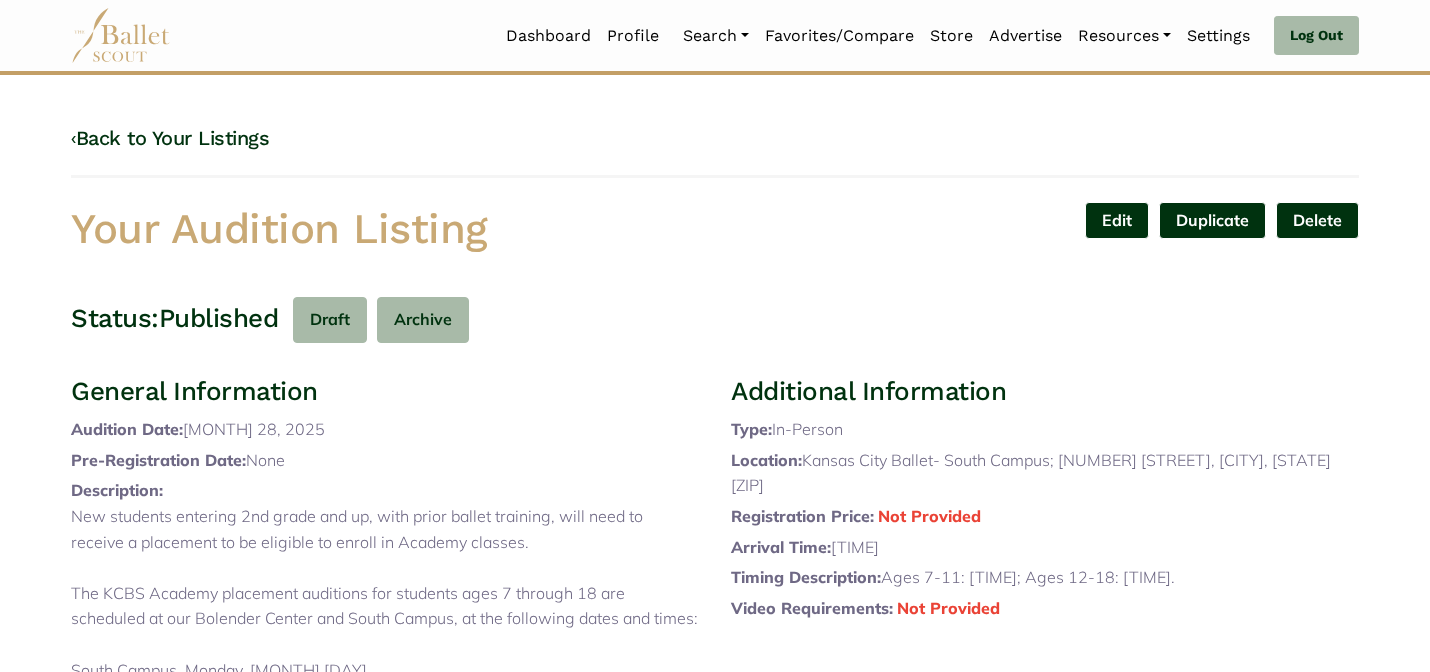scroll, scrollTop: 0, scrollLeft: 0, axis: both 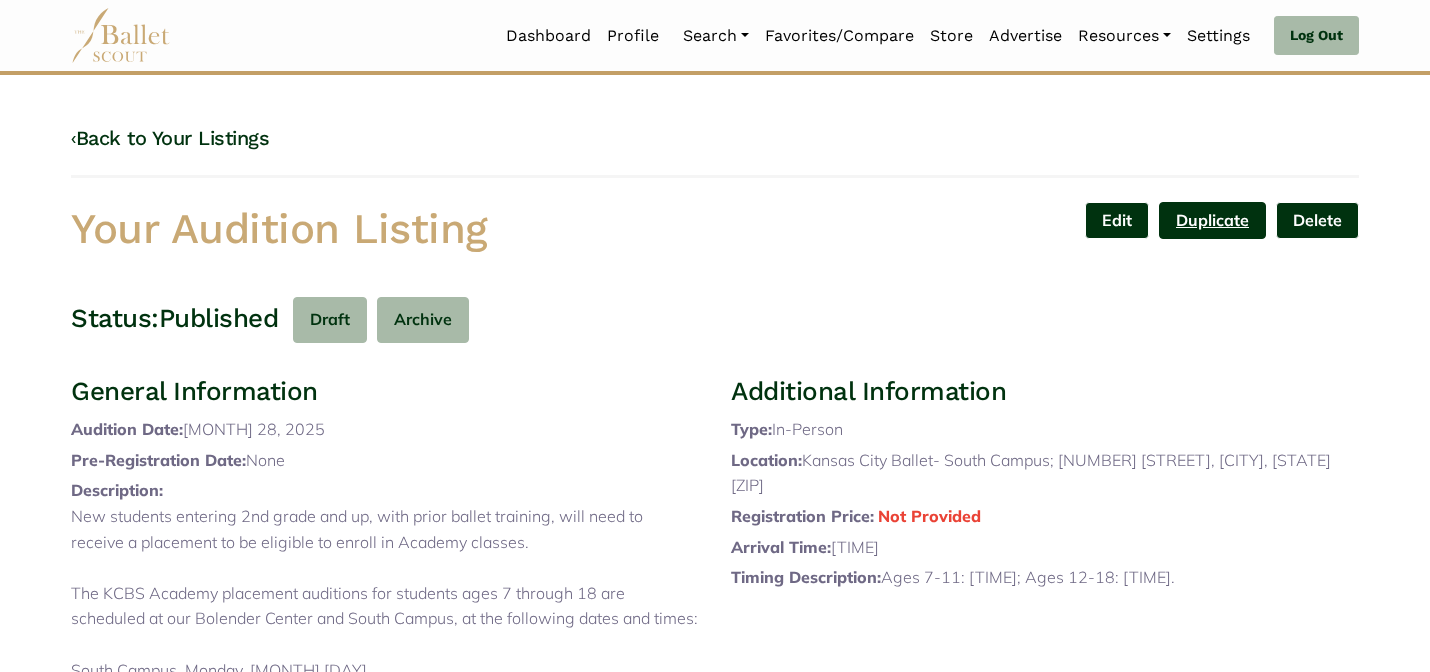 click on "Duplicate" at bounding box center [1212, 220] 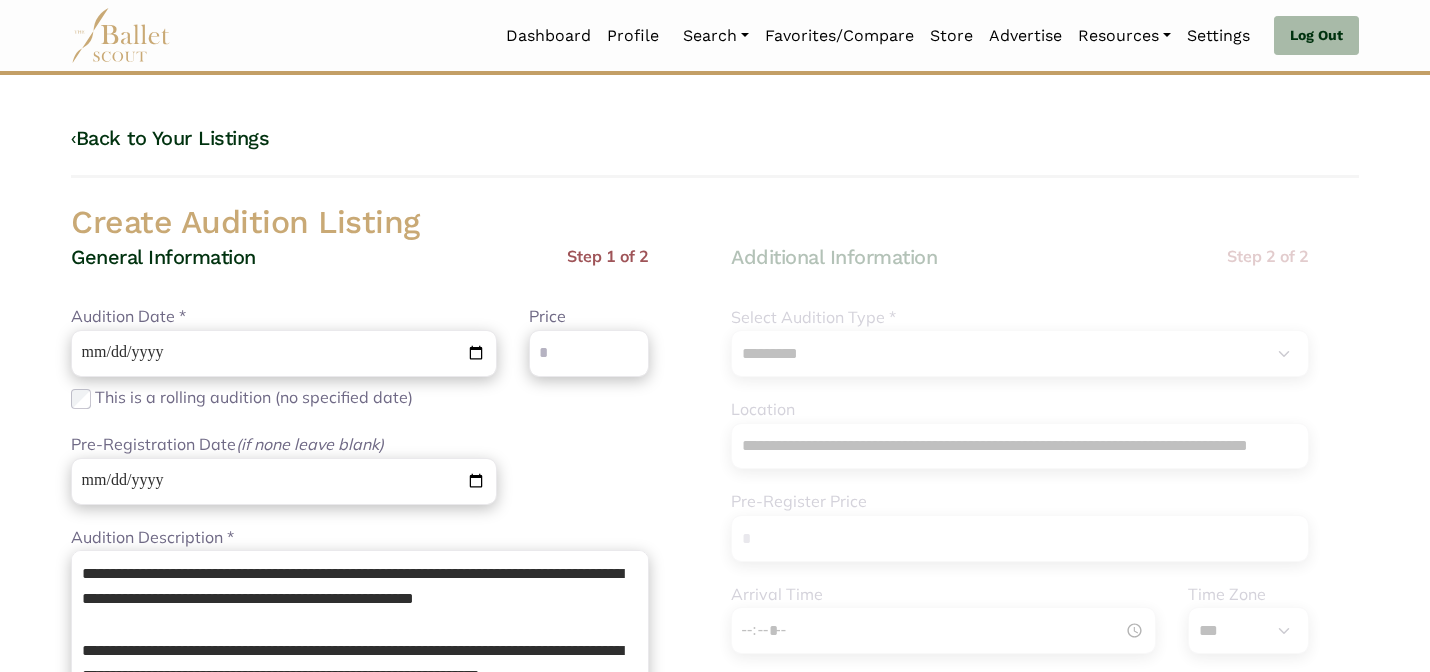 select on "****" 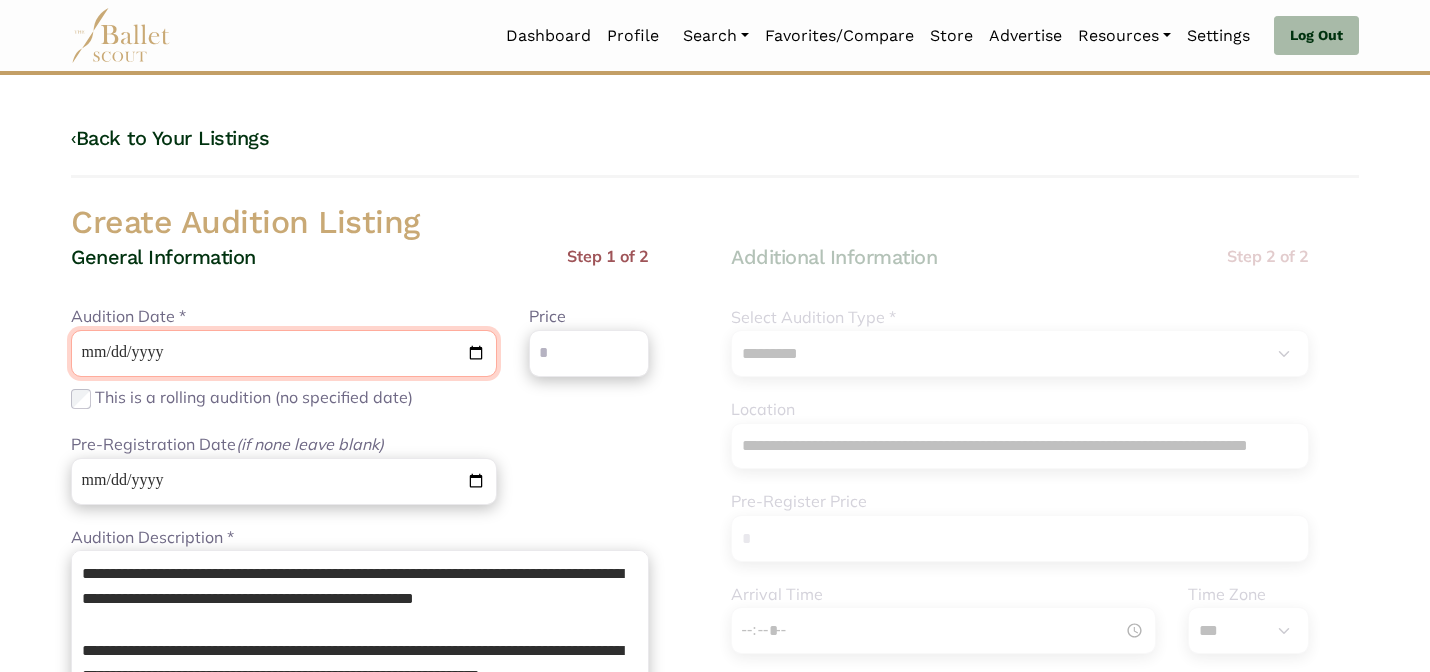 click on "**********" at bounding box center (284, 353) 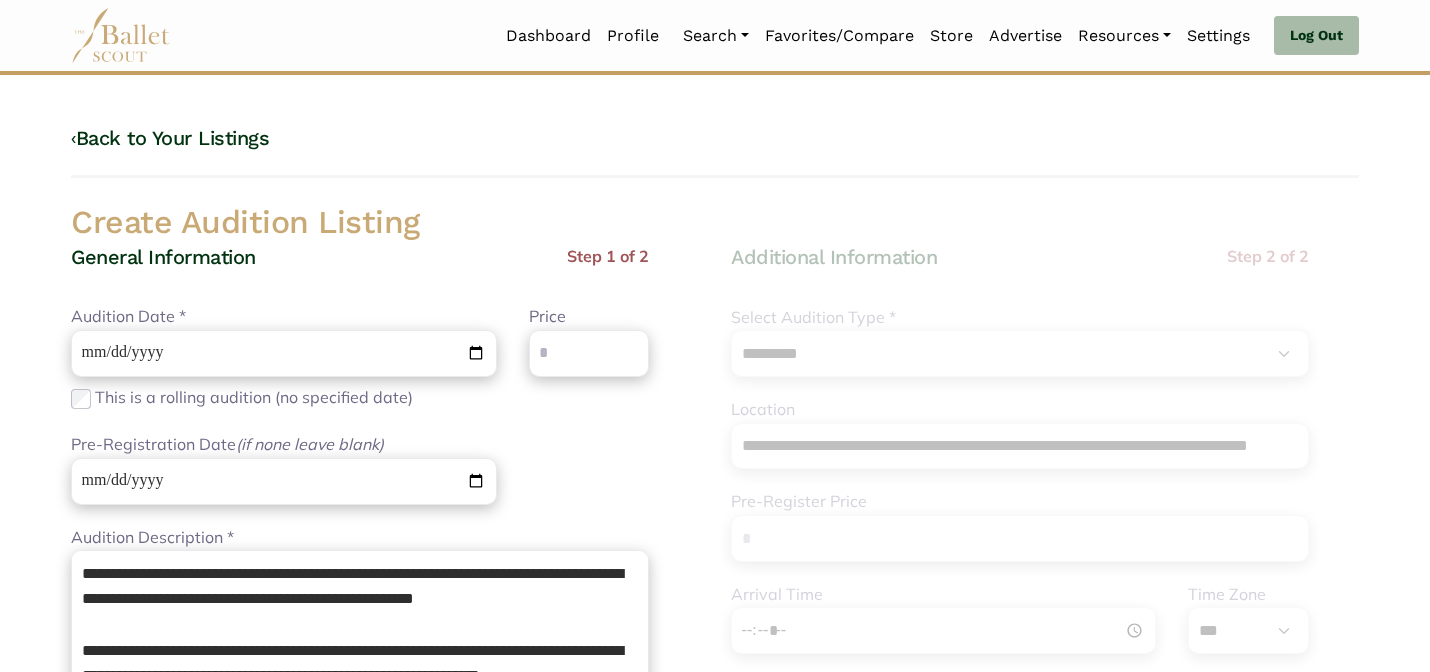 click on "General Information" at bounding box center (163, 257) 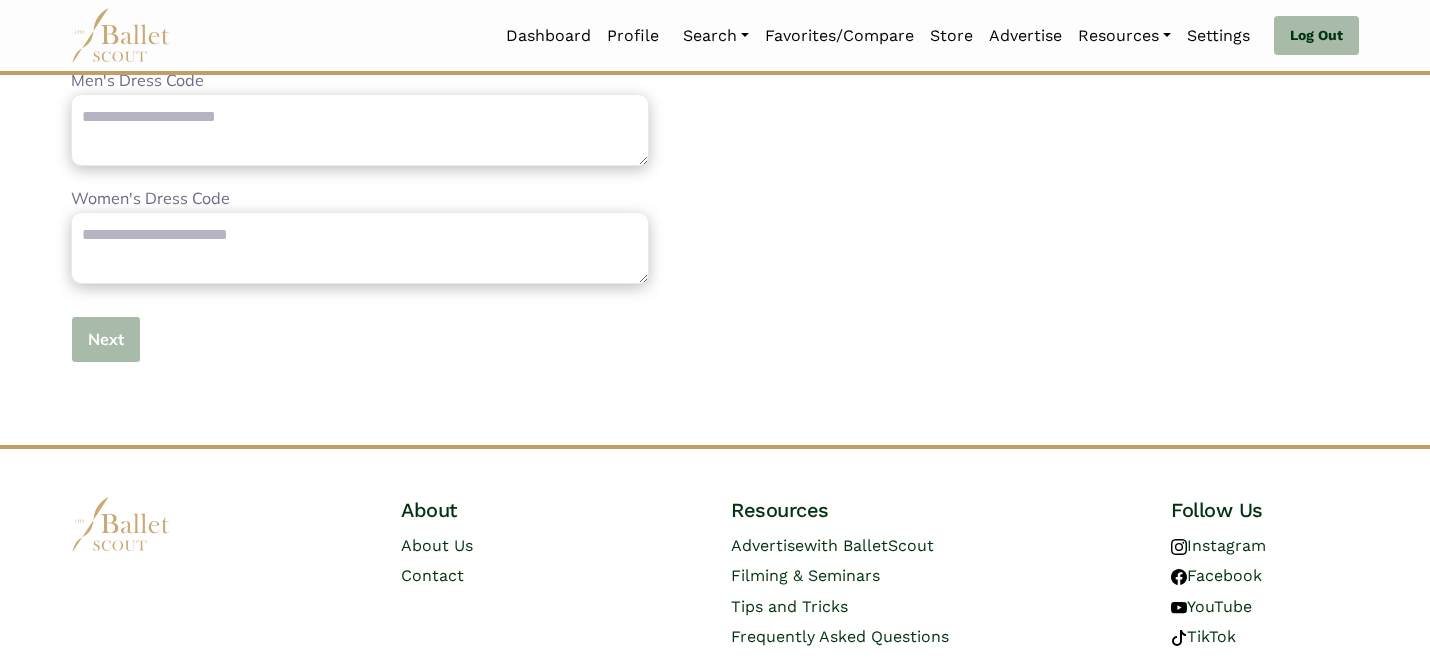 click on "Next" at bounding box center (106, 339) 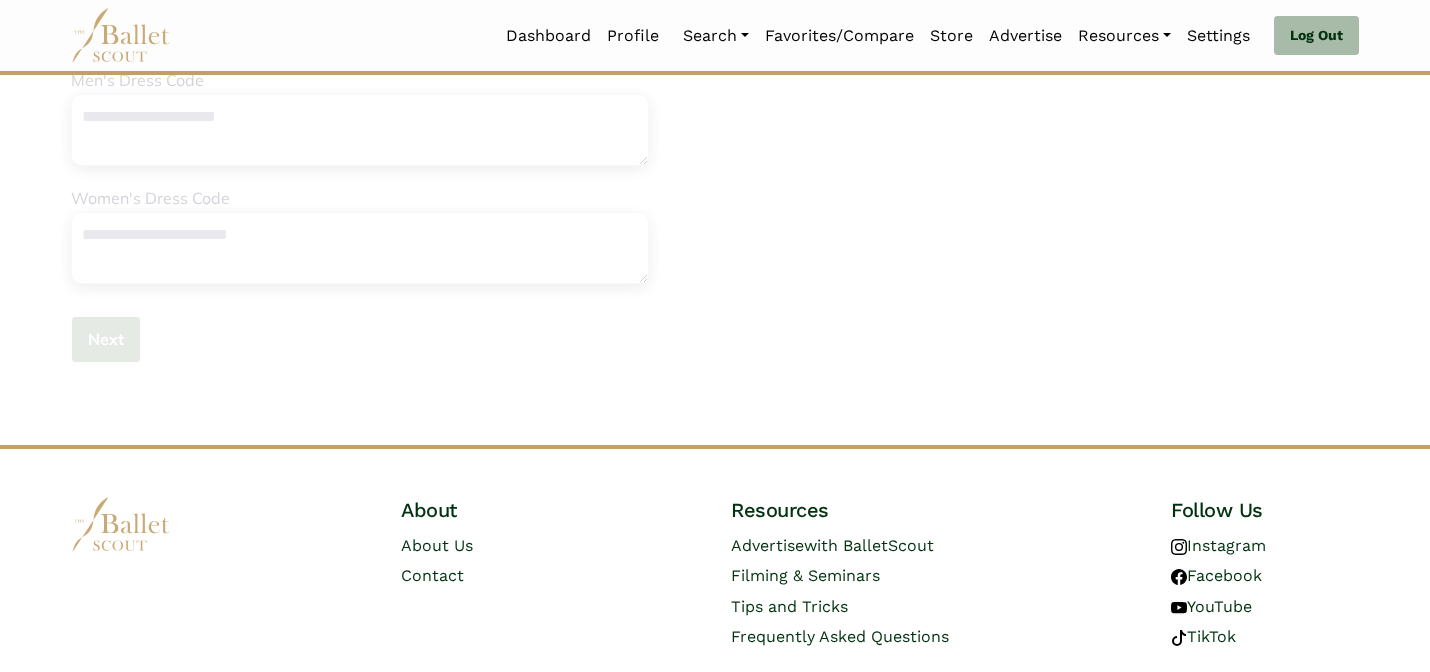 type 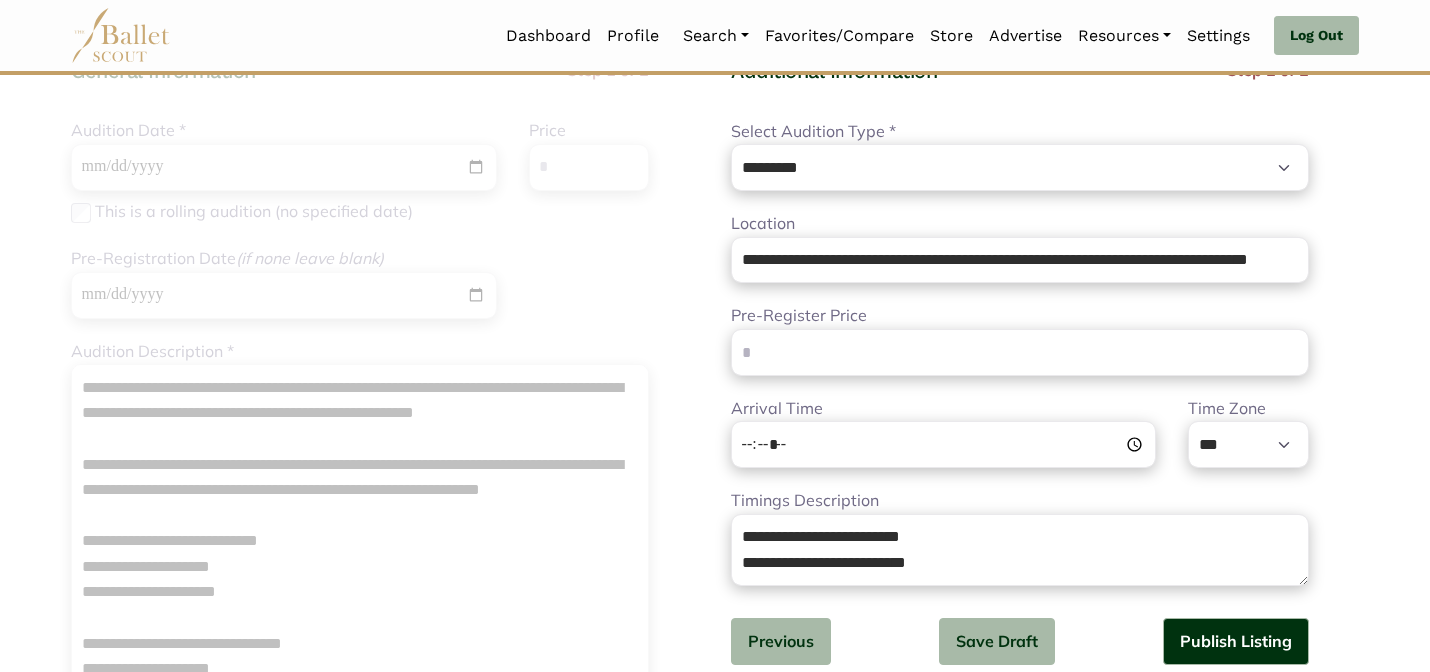 scroll, scrollTop: 200, scrollLeft: 0, axis: vertical 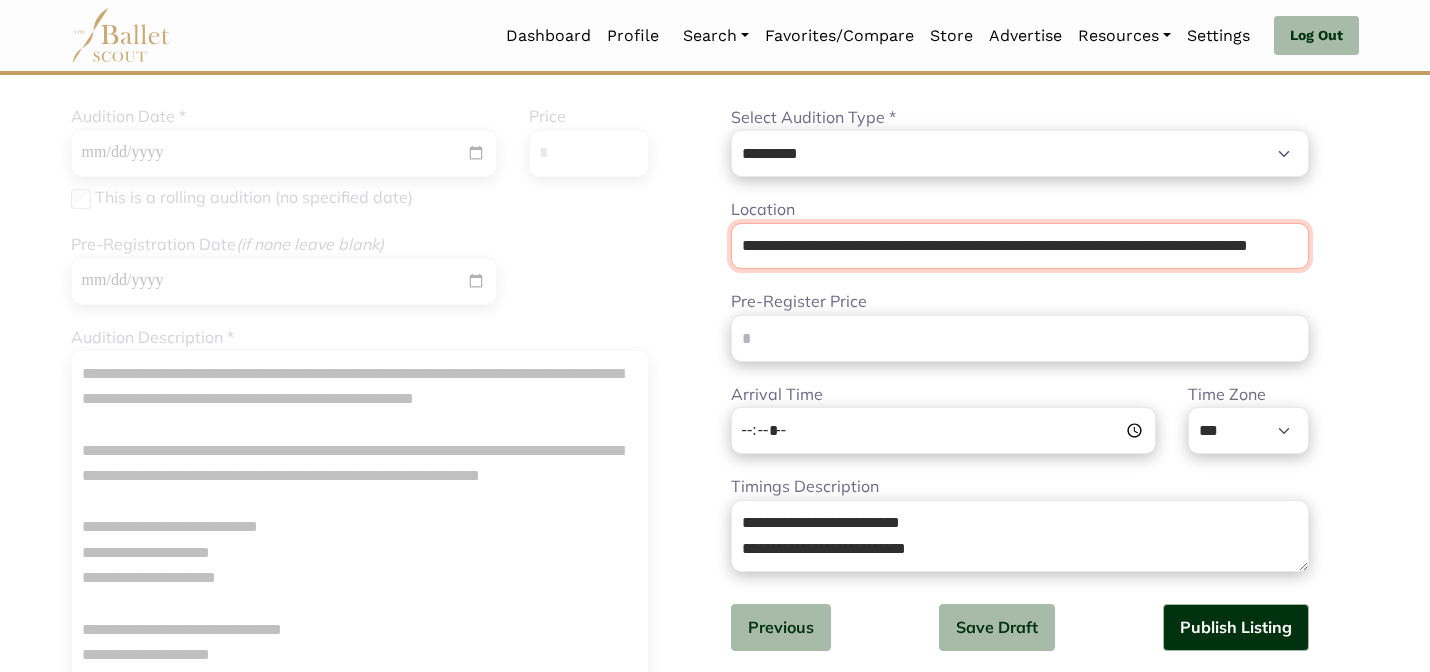 click on "**********" at bounding box center (1020, 246) 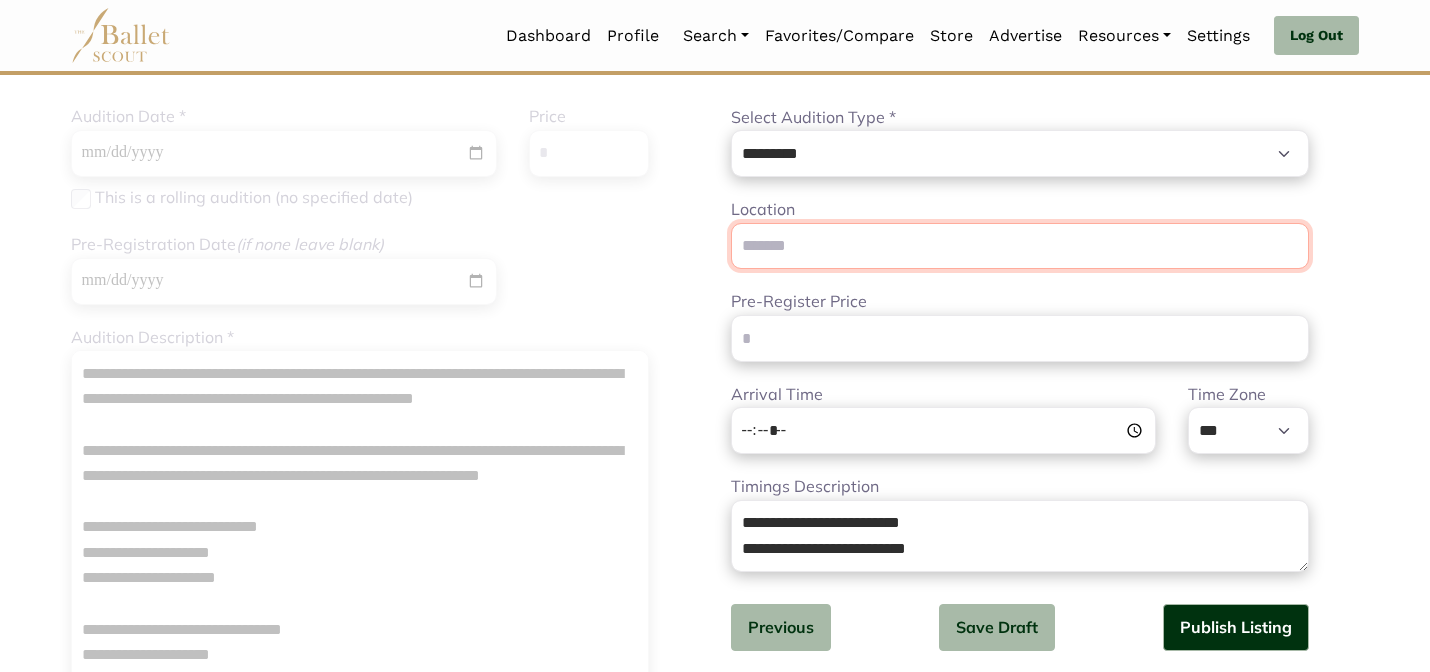 scroll, scrollTop: 0, scrollLeft: 0, axis: both 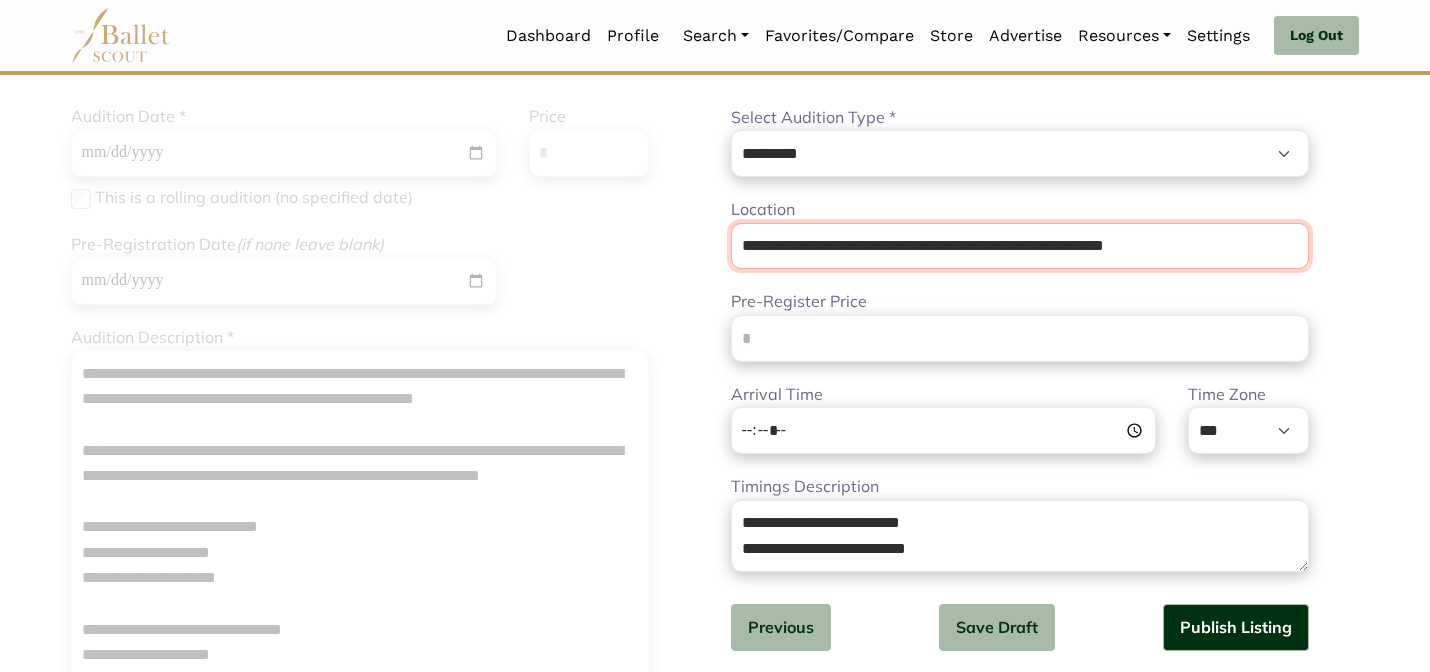 click on "**********" at bounding box center (1020, 246) 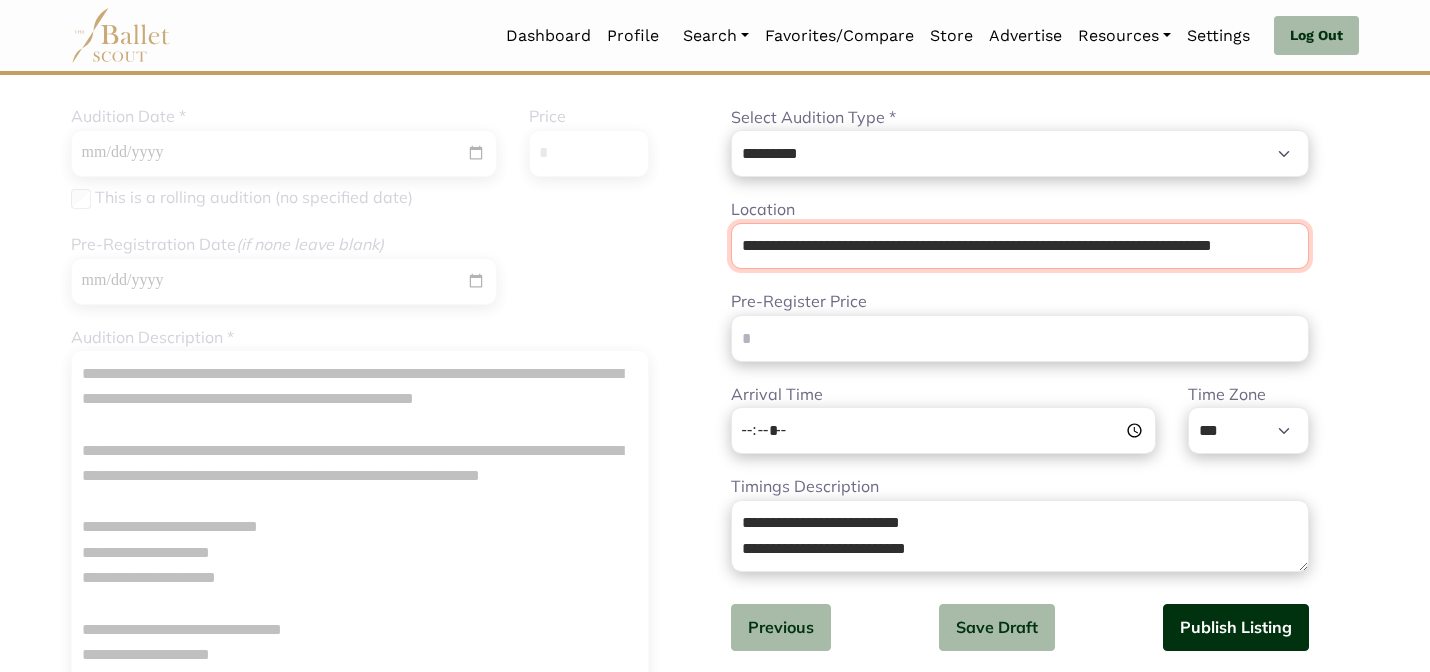 type on "**********" 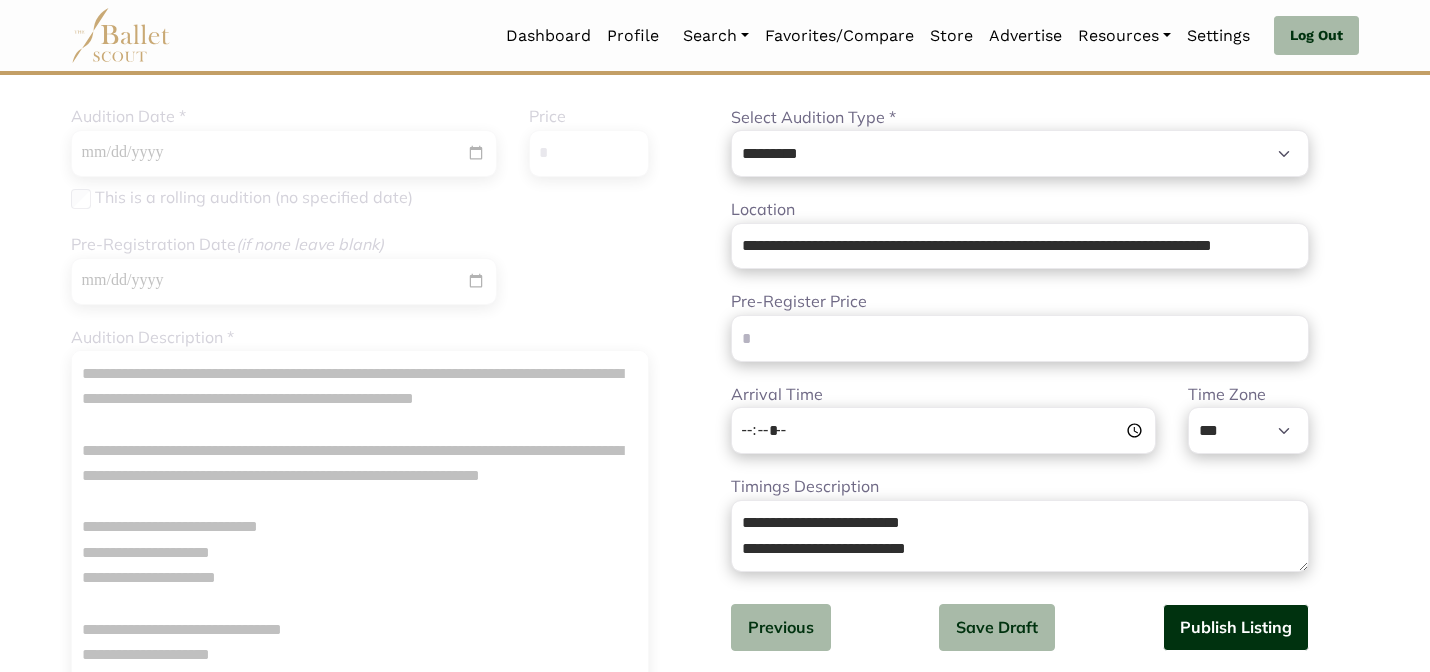 click on "Publish Listing" at bounding box center (1236, 627) 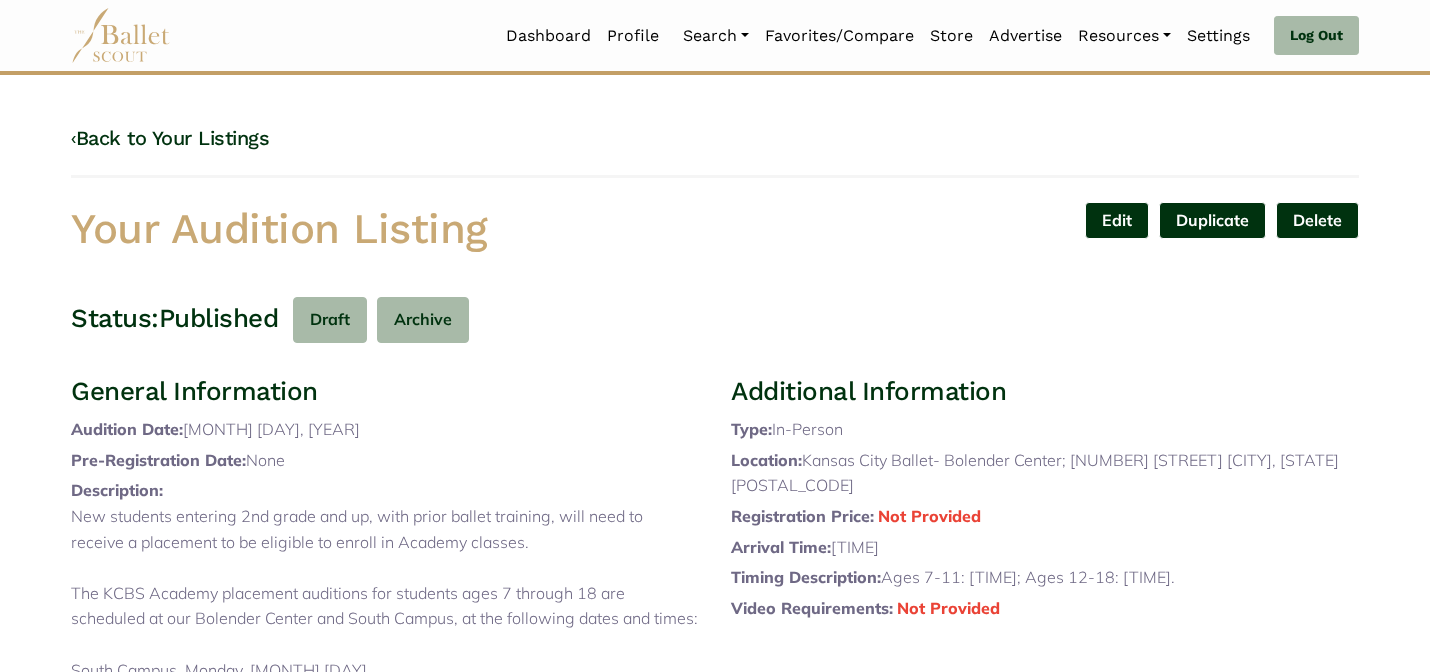 scroll, scrollTop: 0, scrollLeft: 0, axis: both 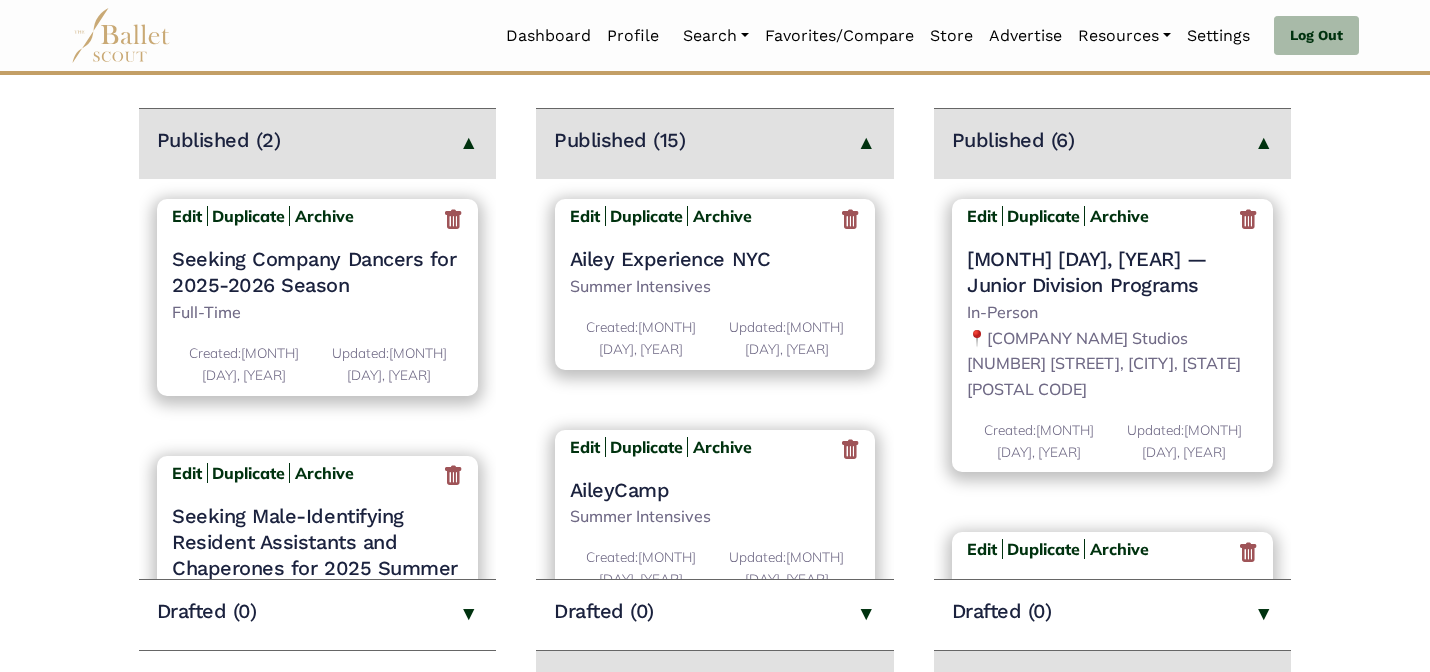 click on "[MONTH] [DAY], [YEAR]
— Junior Division Programs" at bounding box center [1112, 272] 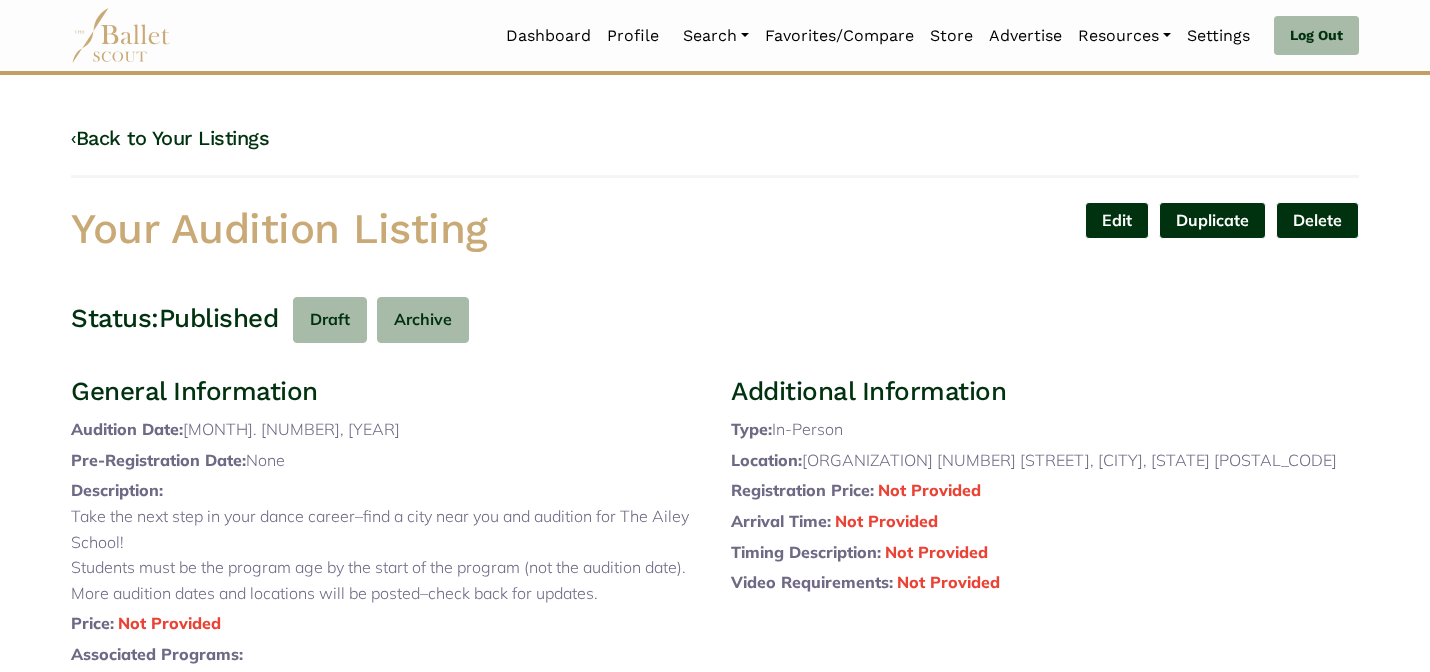 scroll, scrollTop: 0, scrollLeft: 0, axis: both 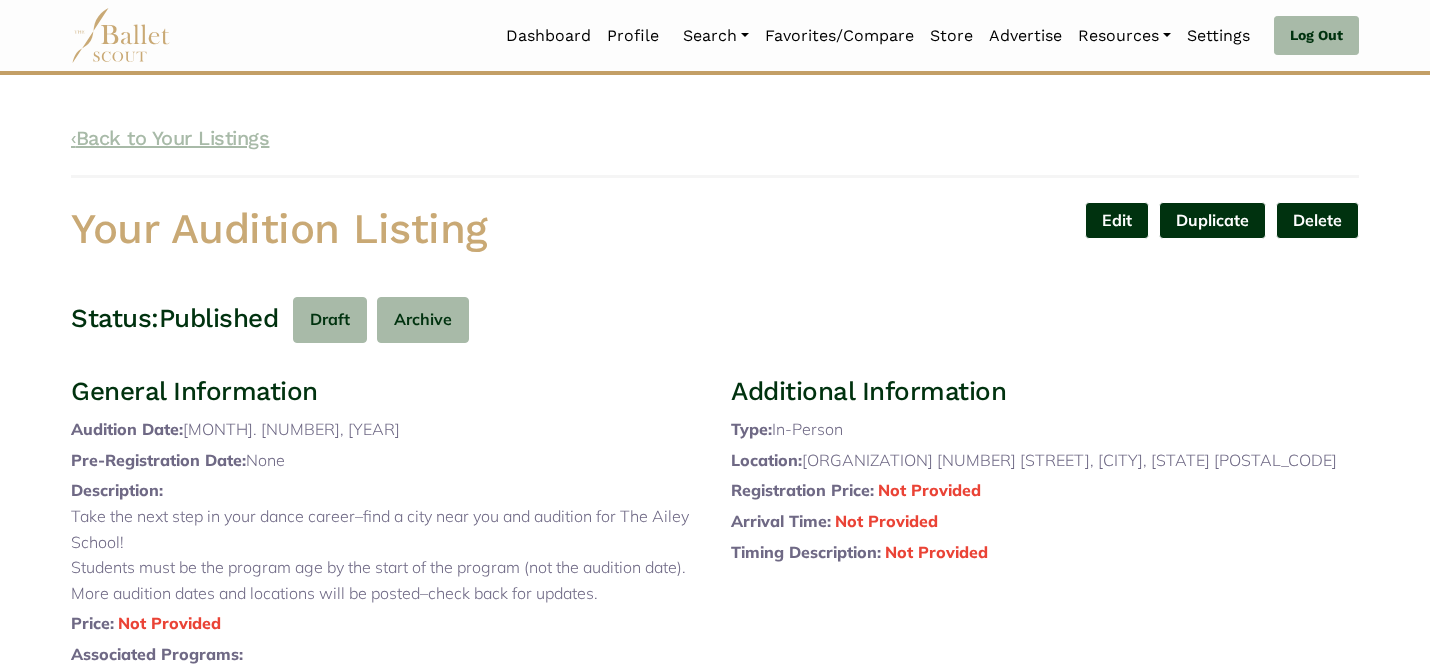 click on "‹  Back to Your Listings" at bounding box center [170, 138] 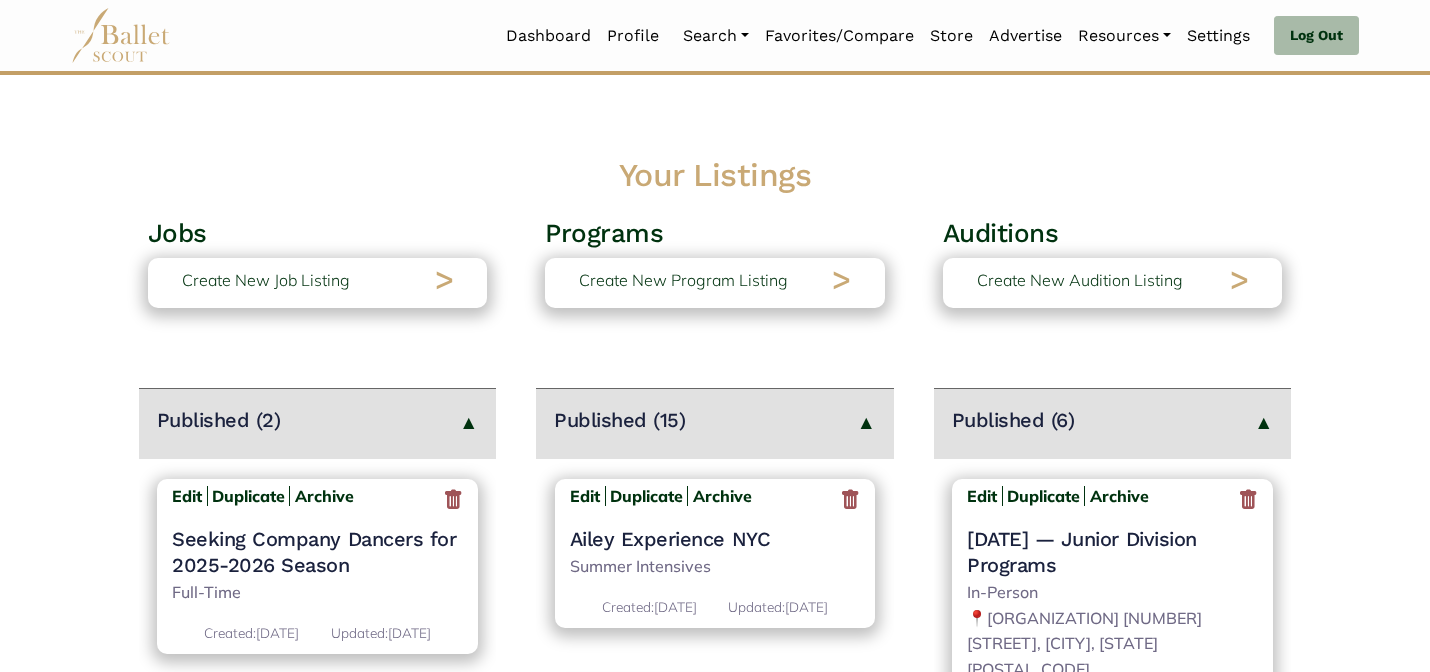 scroll, scrollTop: 0, scrollLeft: 0, axis: both 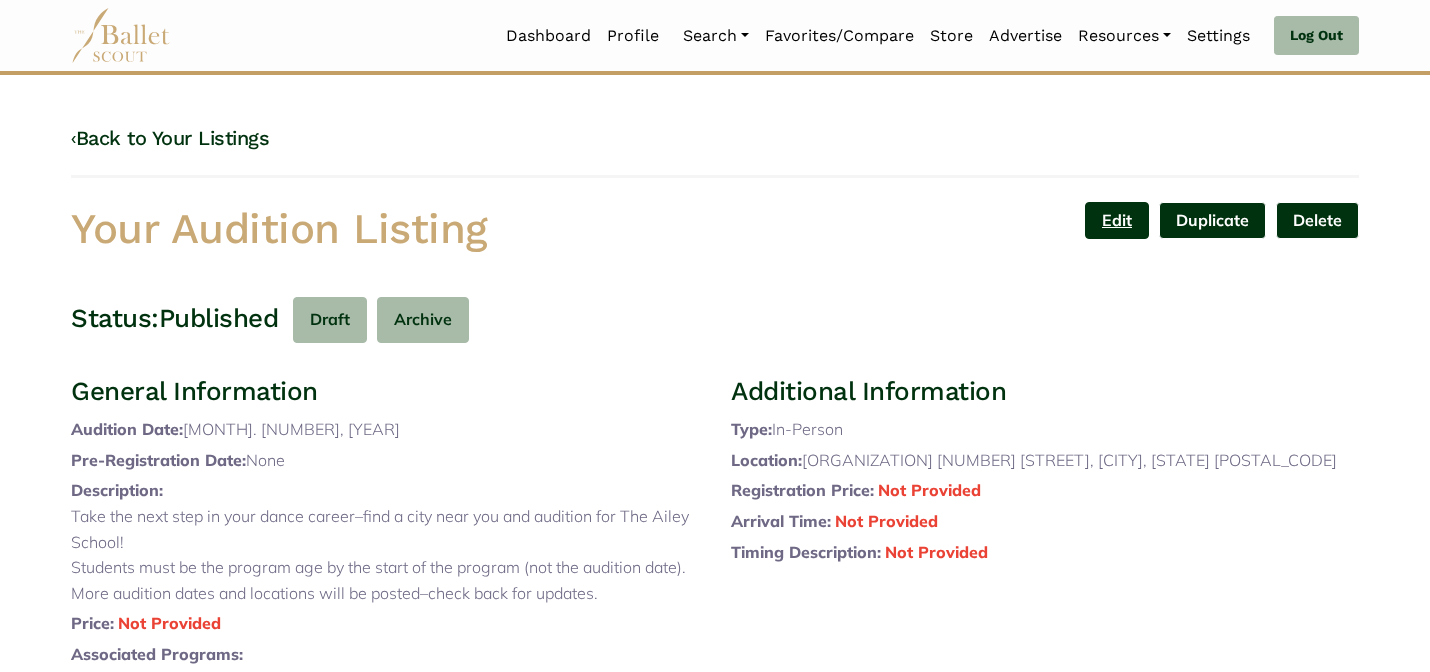 click on "Edit" at bounding box center (1117, 220) 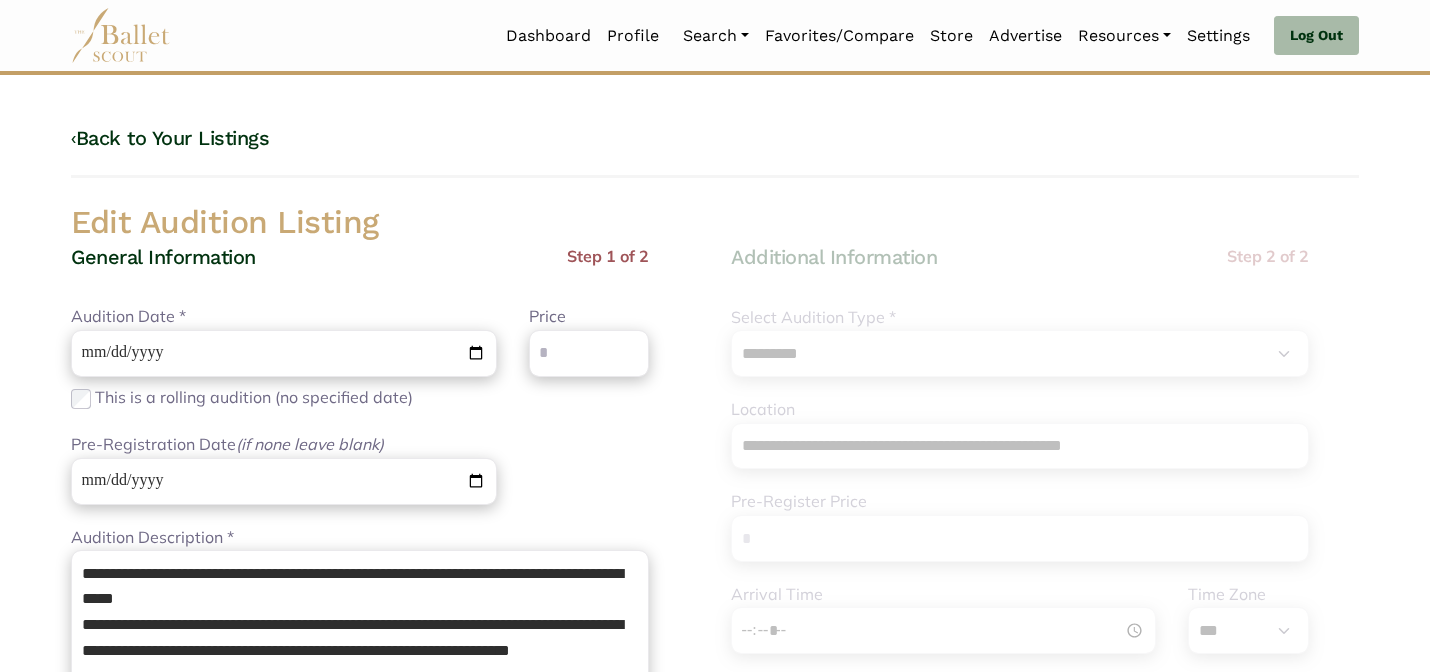 select on "****" 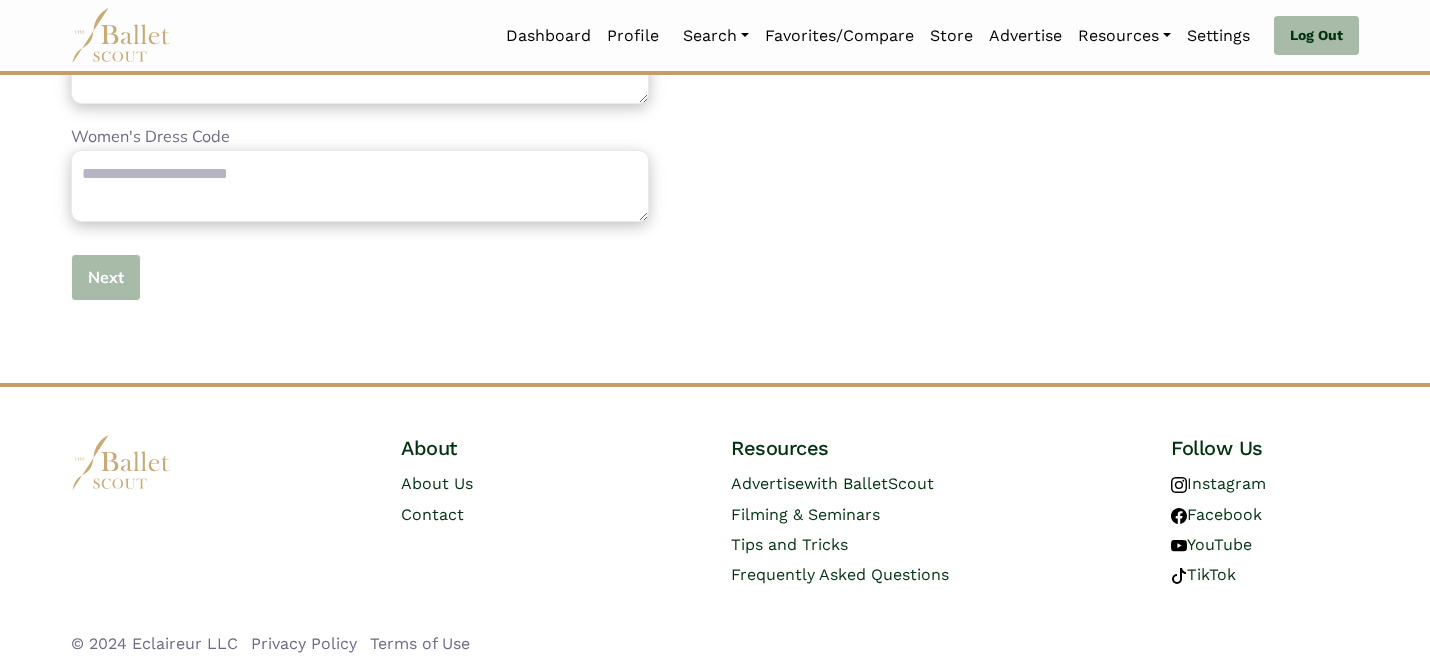 click on "Next" at bounding box center [106, 277] 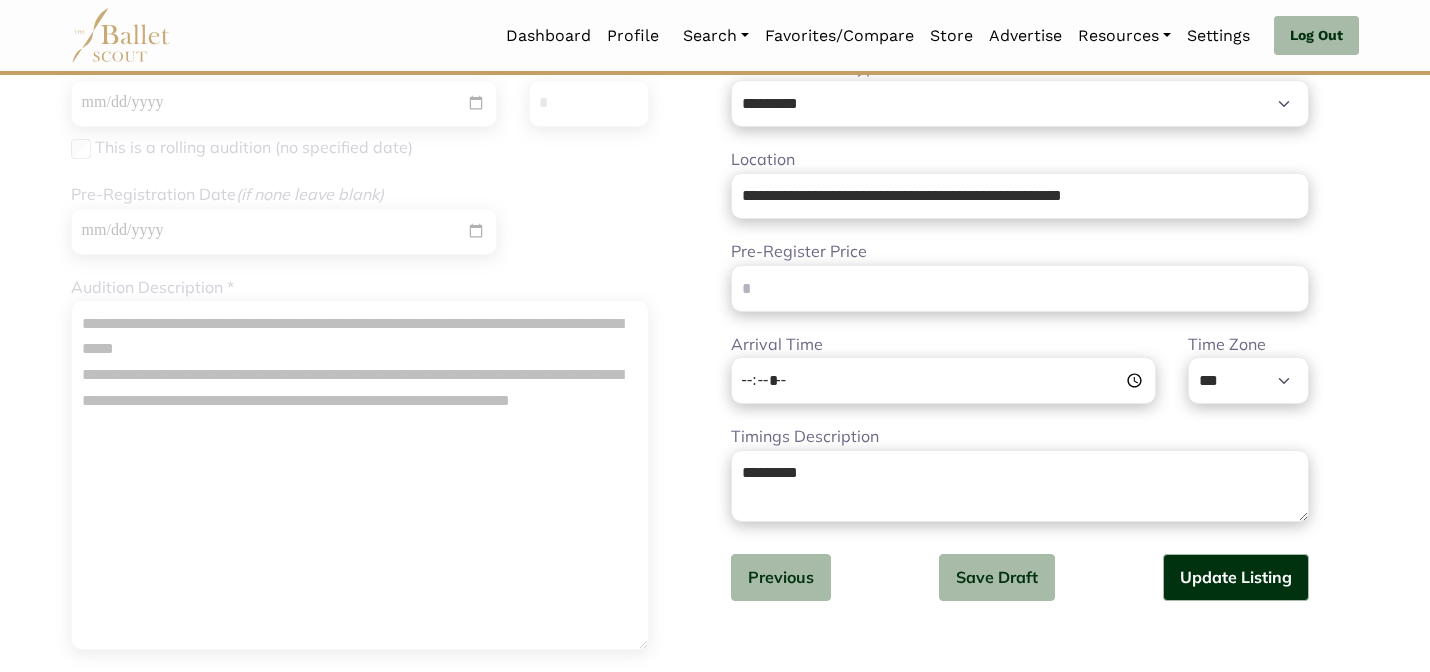 scroll, scrollTop: 280, scrollLeft: 0, axis: vertical 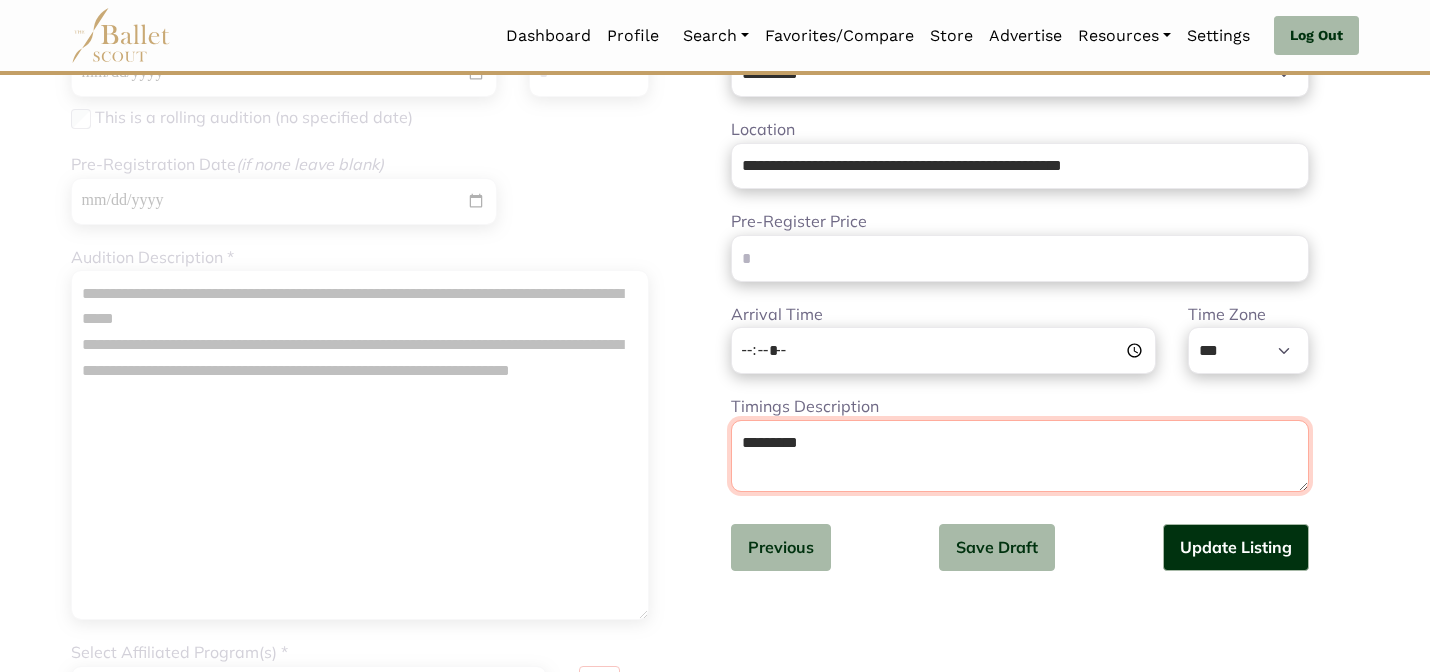 click on "*********" at bounding box center (1020, 456) 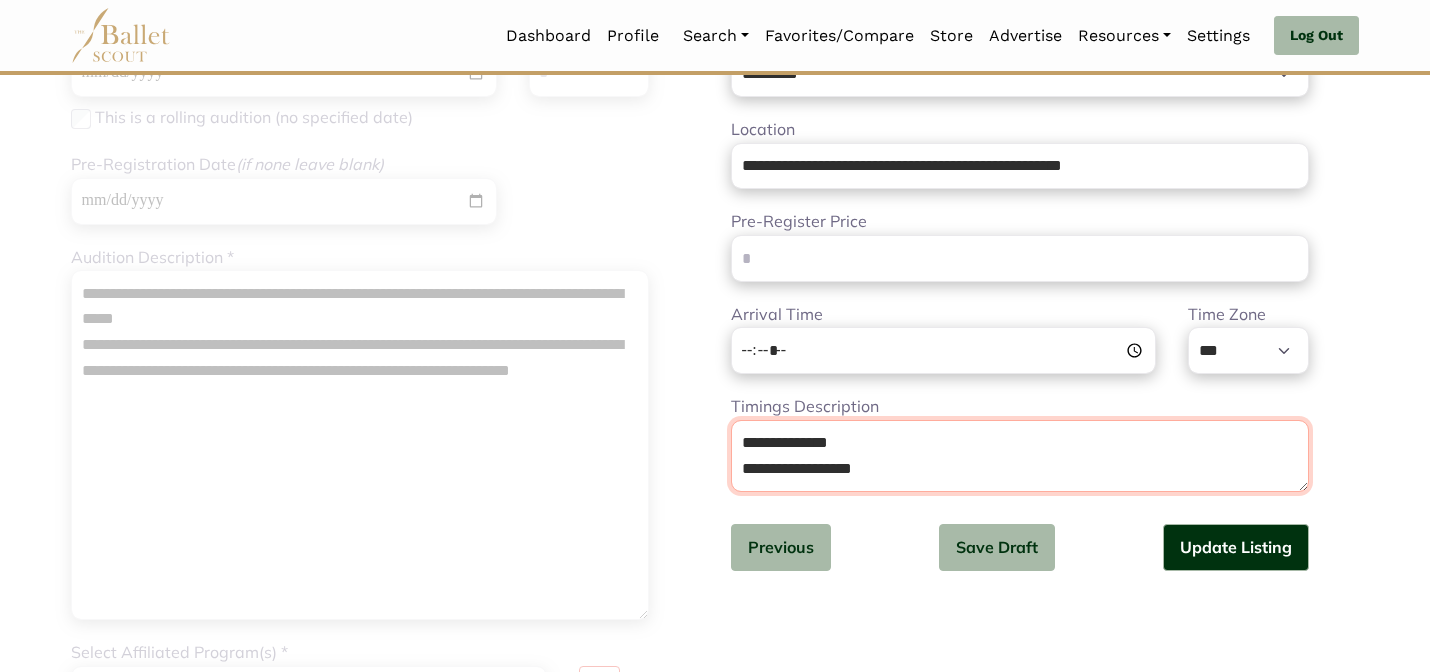 click on "*********" at bounding box center (1020, 456) 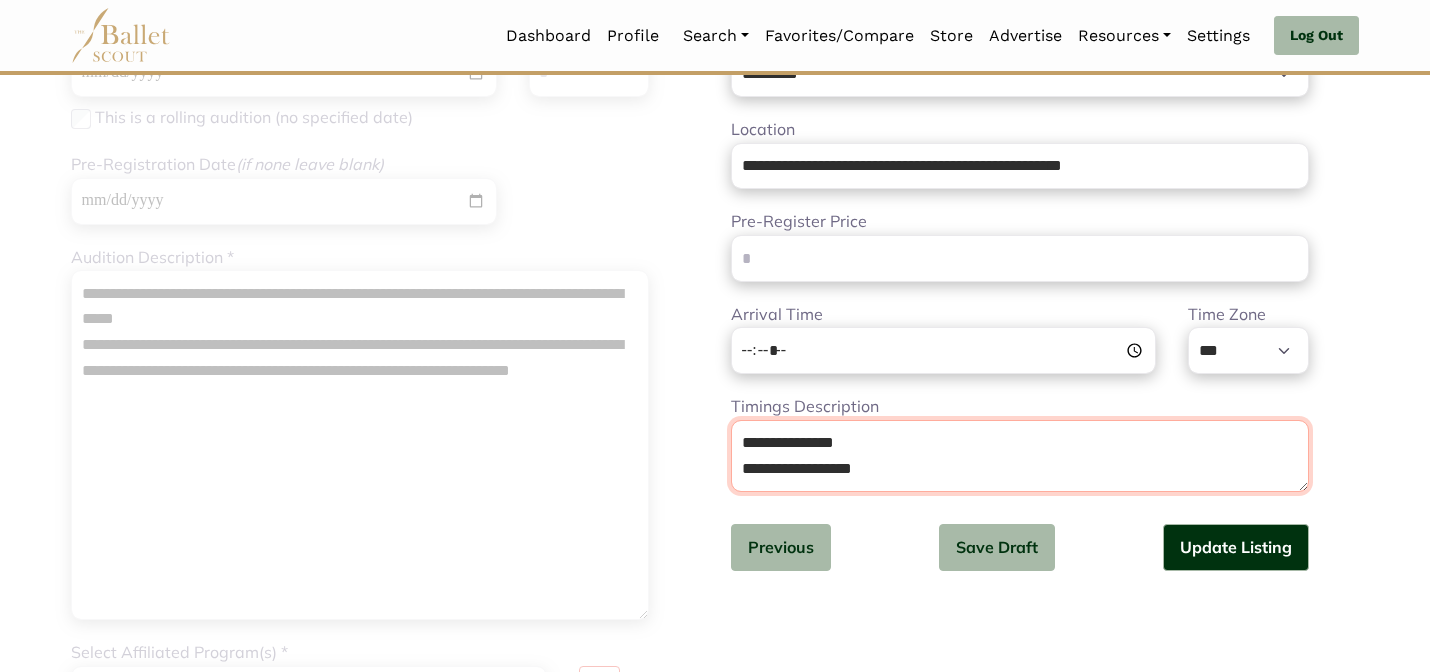 click on "*********" at bounding box center (1020, 456) 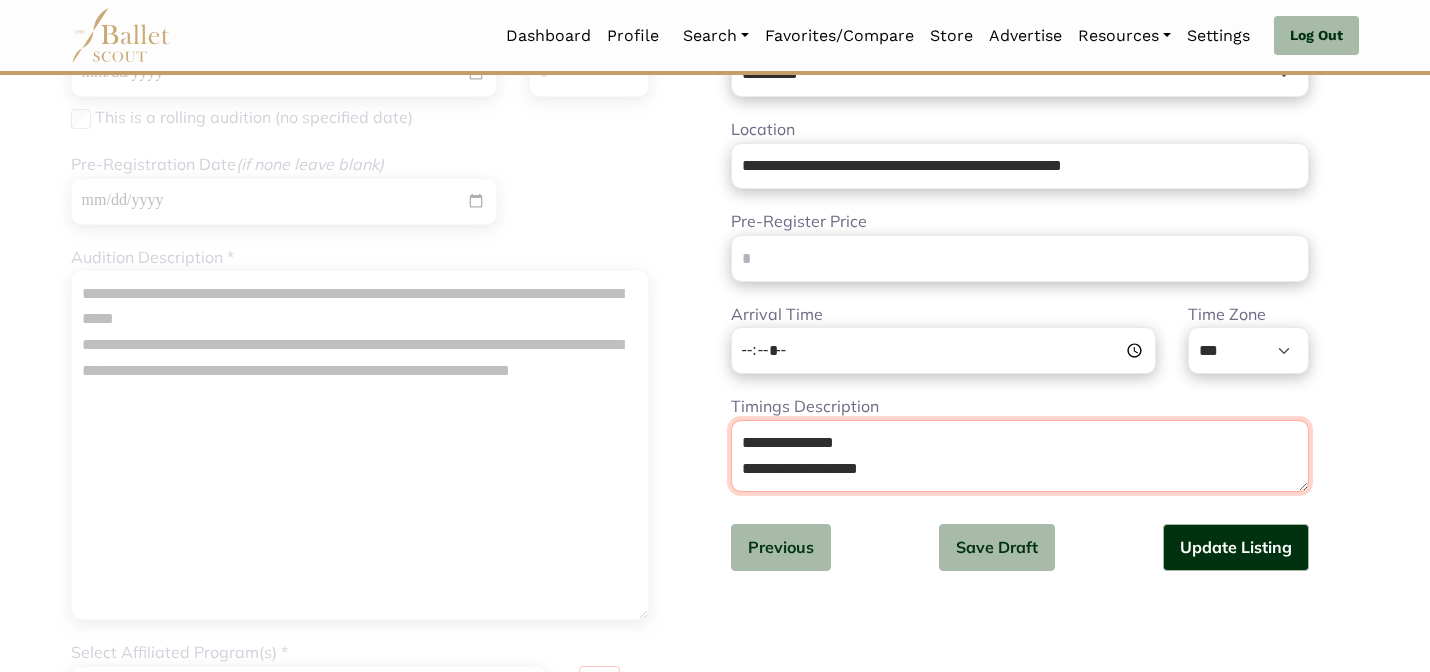 type on "**********" 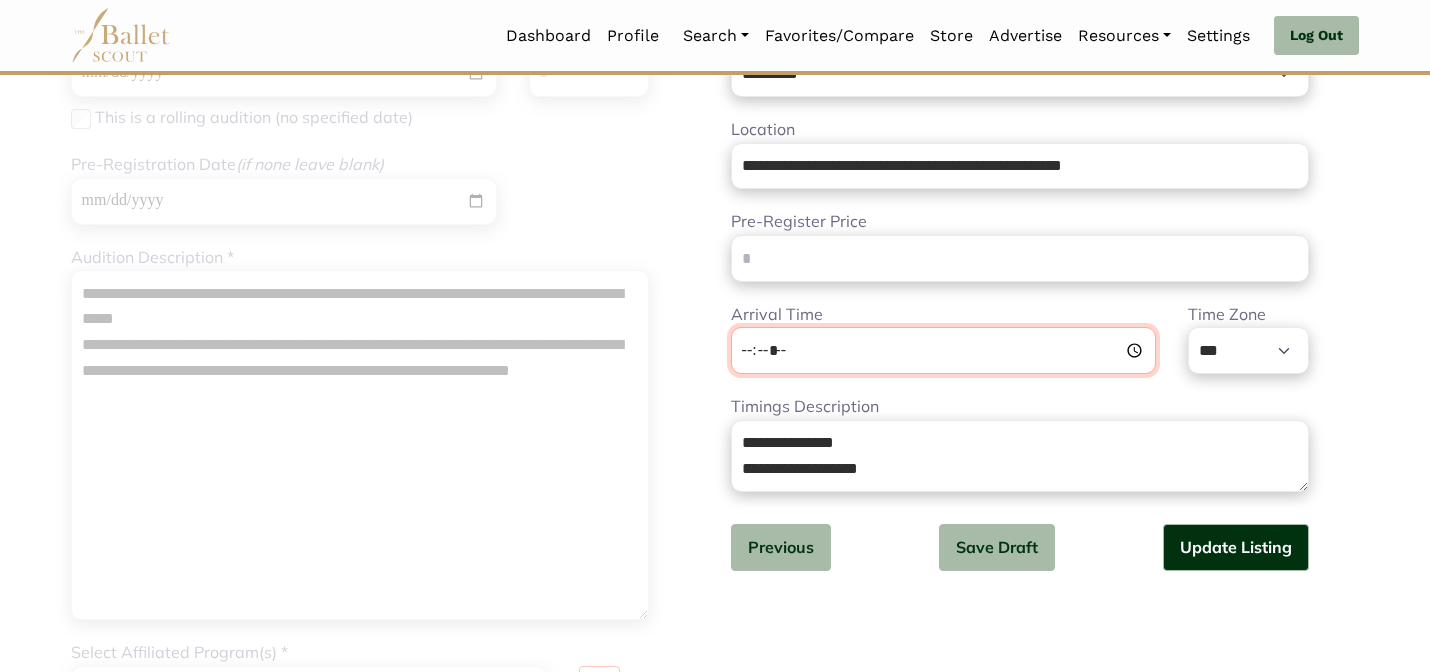 click on "Arrival Time" at bounding box center [943, 350] 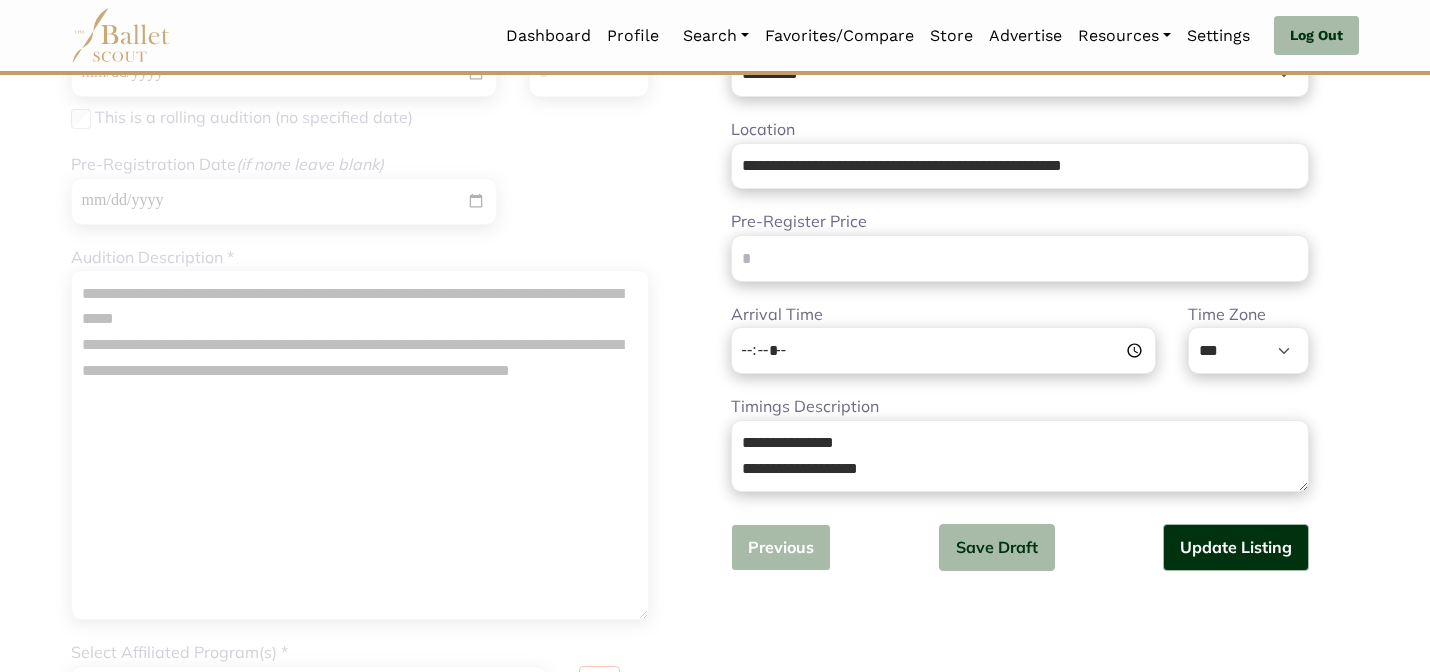 click on "Previous" at bounding box center (781, 547) 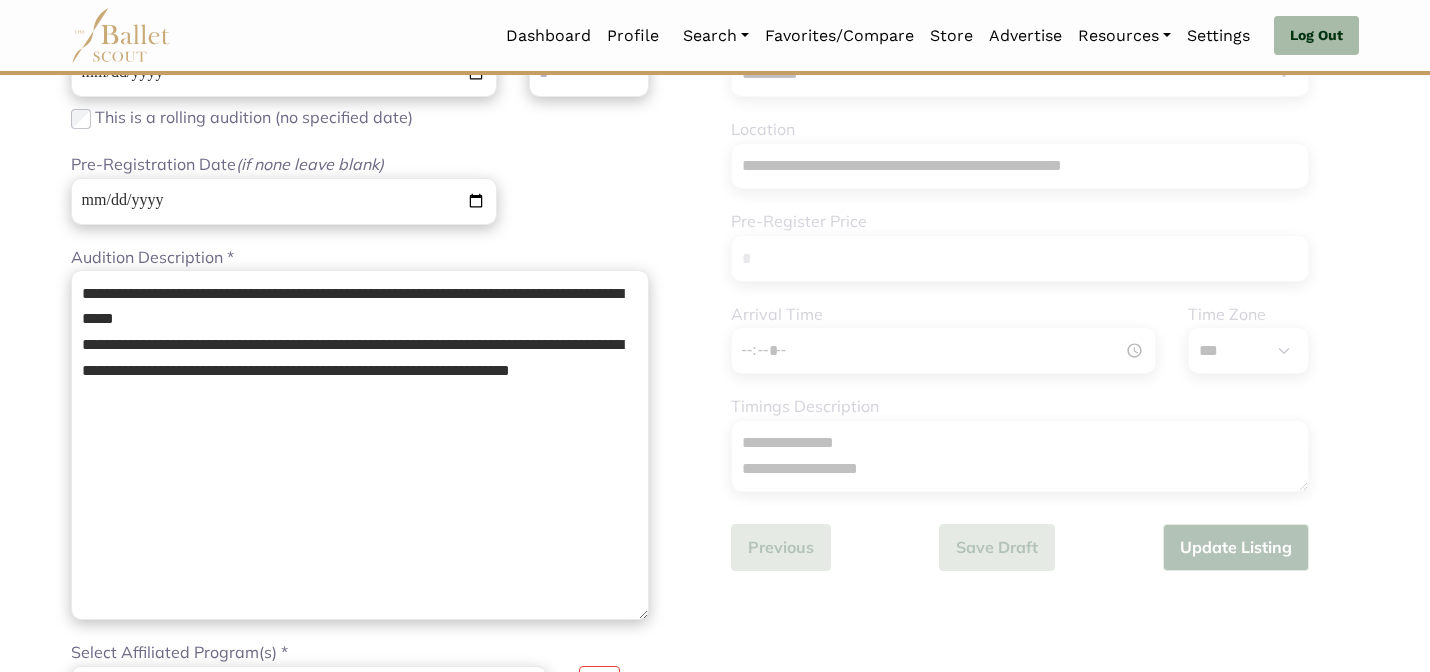 click on "**********" at bounding box center (1045, 283) 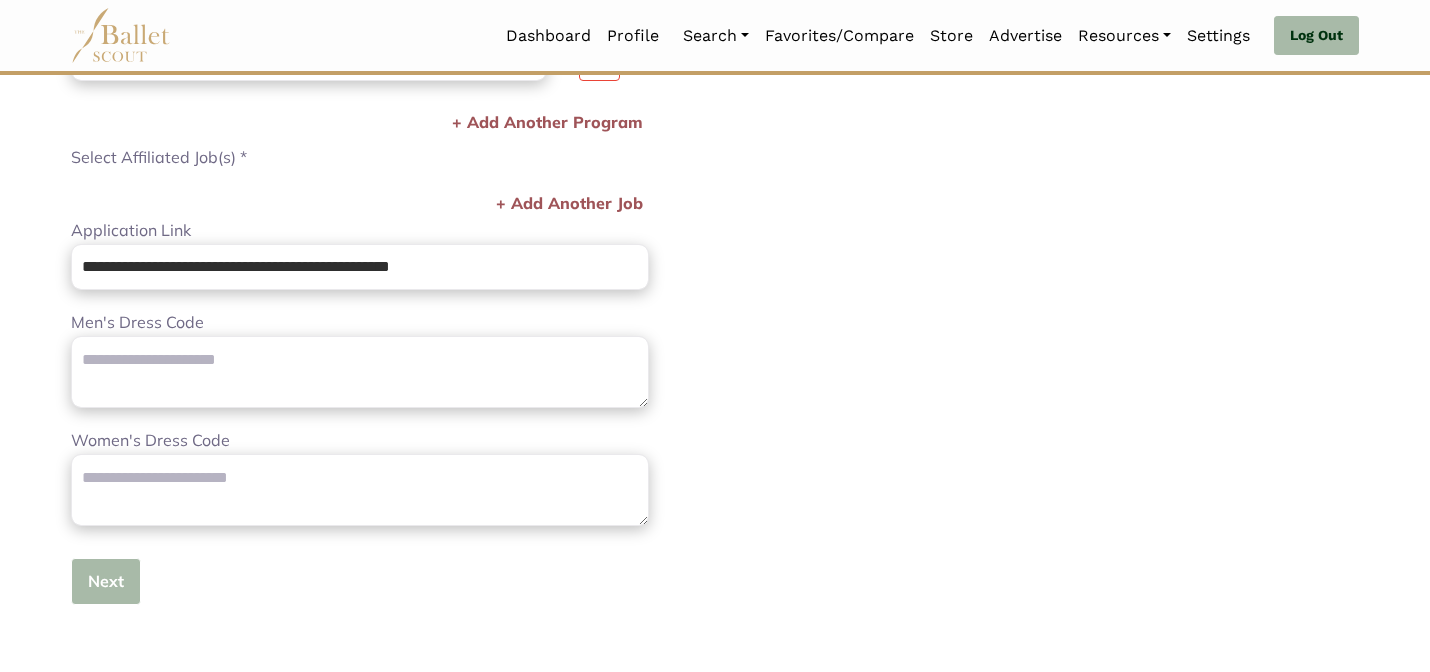 click on "Next" at bounding box center (106, 581) 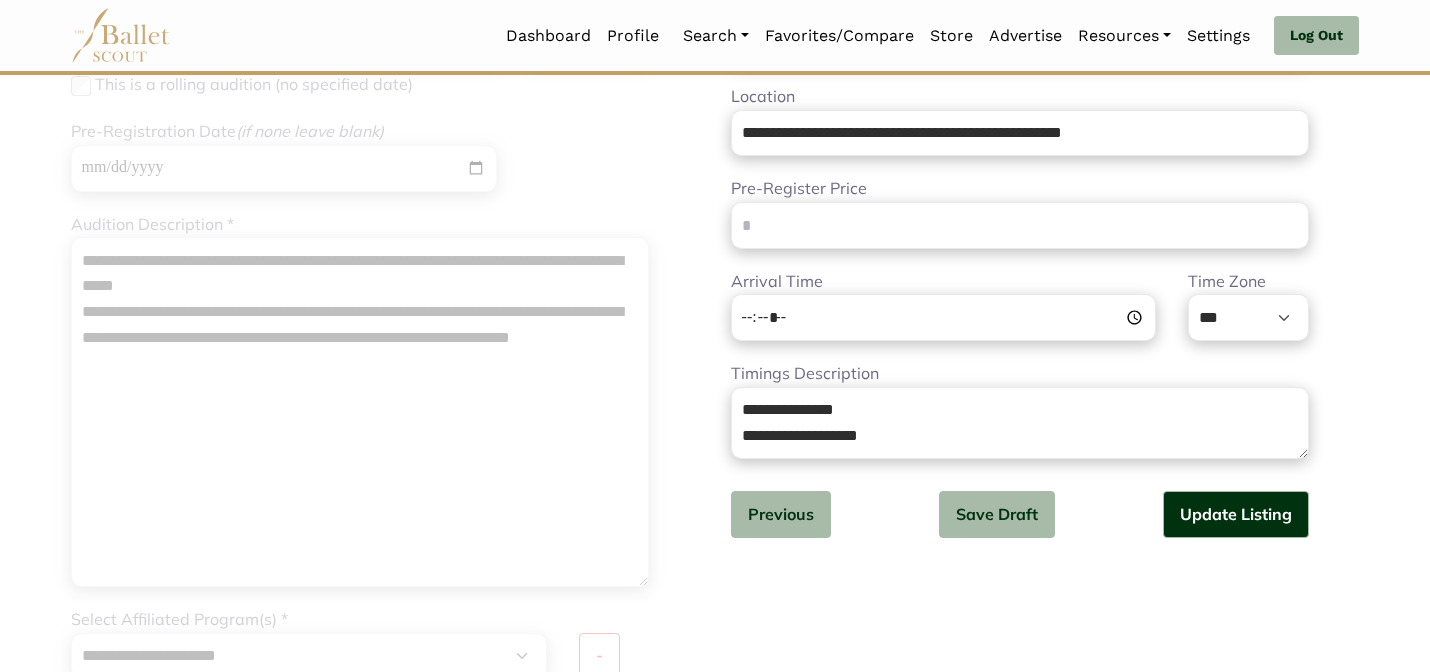 scroll, scrollTop: 280, scrollLeft: 0, axis: vertical 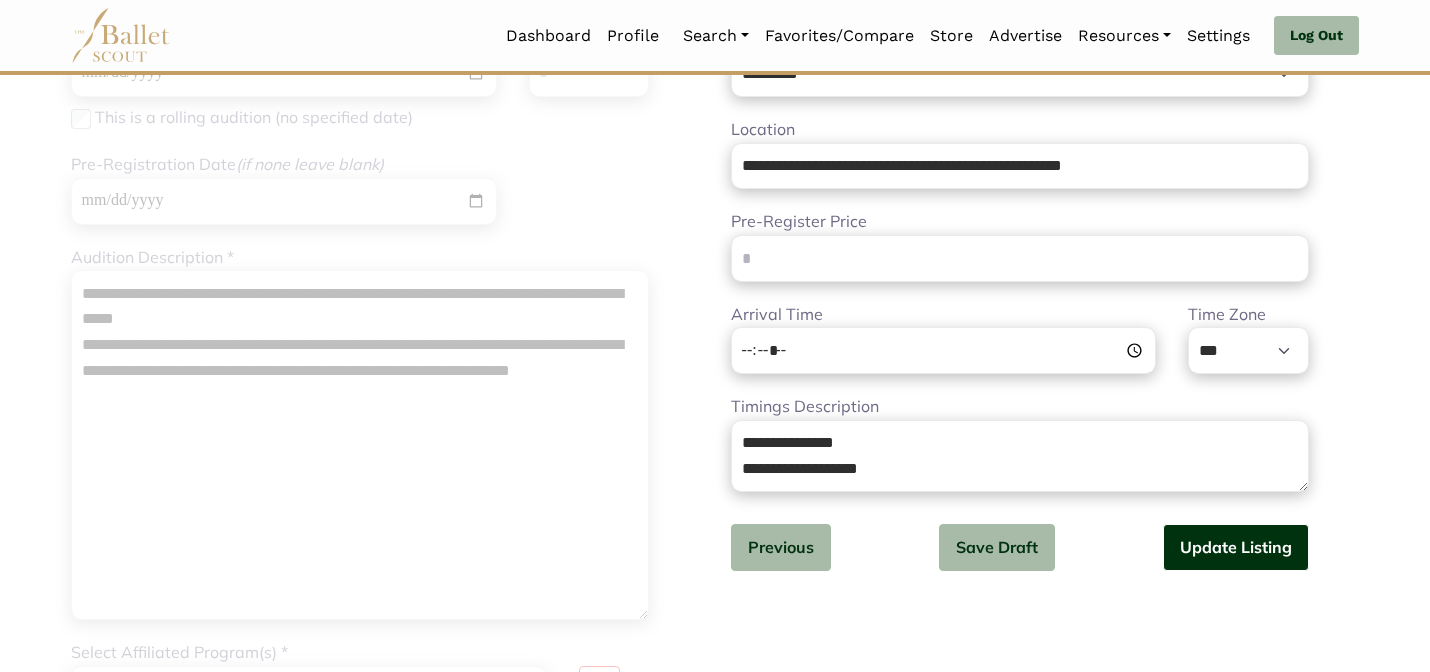 click on "Update Listing" at bounding box center [1236, 547] 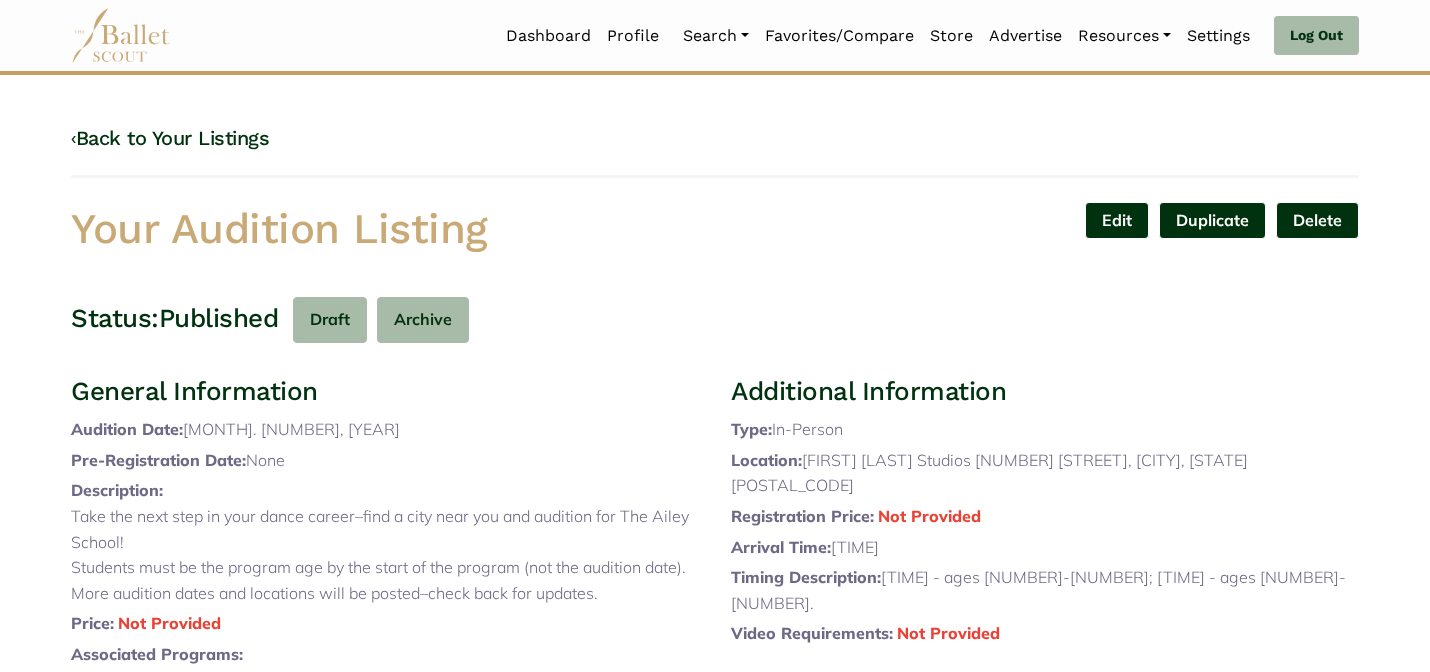 scroll, scrollTop: 0, scrollLeft: 0, axis: both 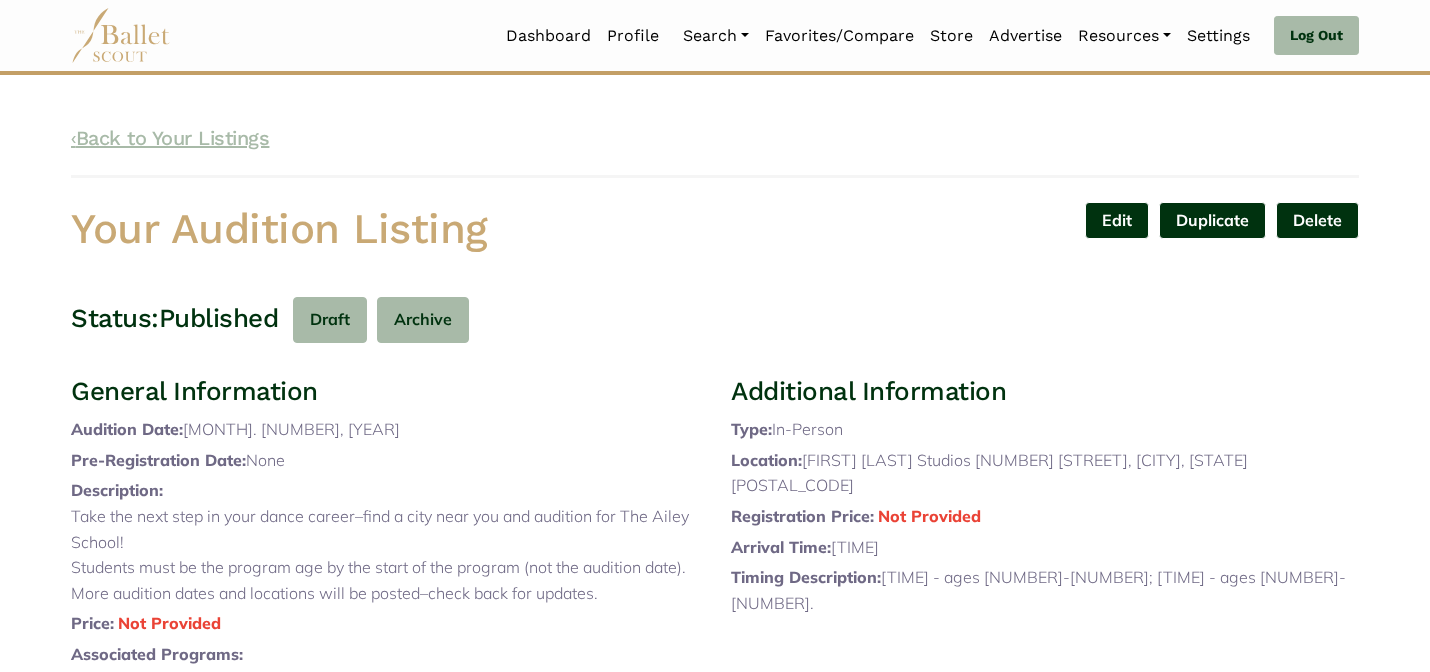 click on "‹  Back to Your Listings" at bounding box center (170, 138) 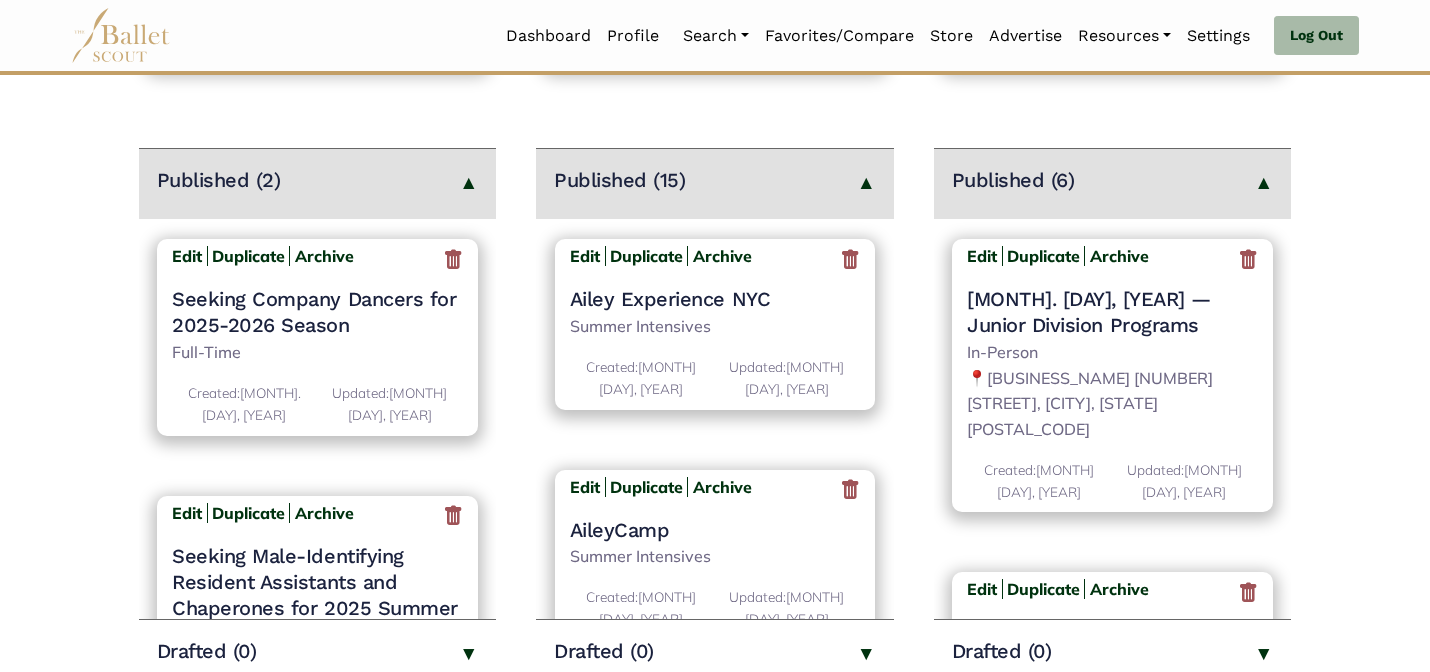 scroll, scrollTop: 280, scrollLeft: 0, axis: vertical 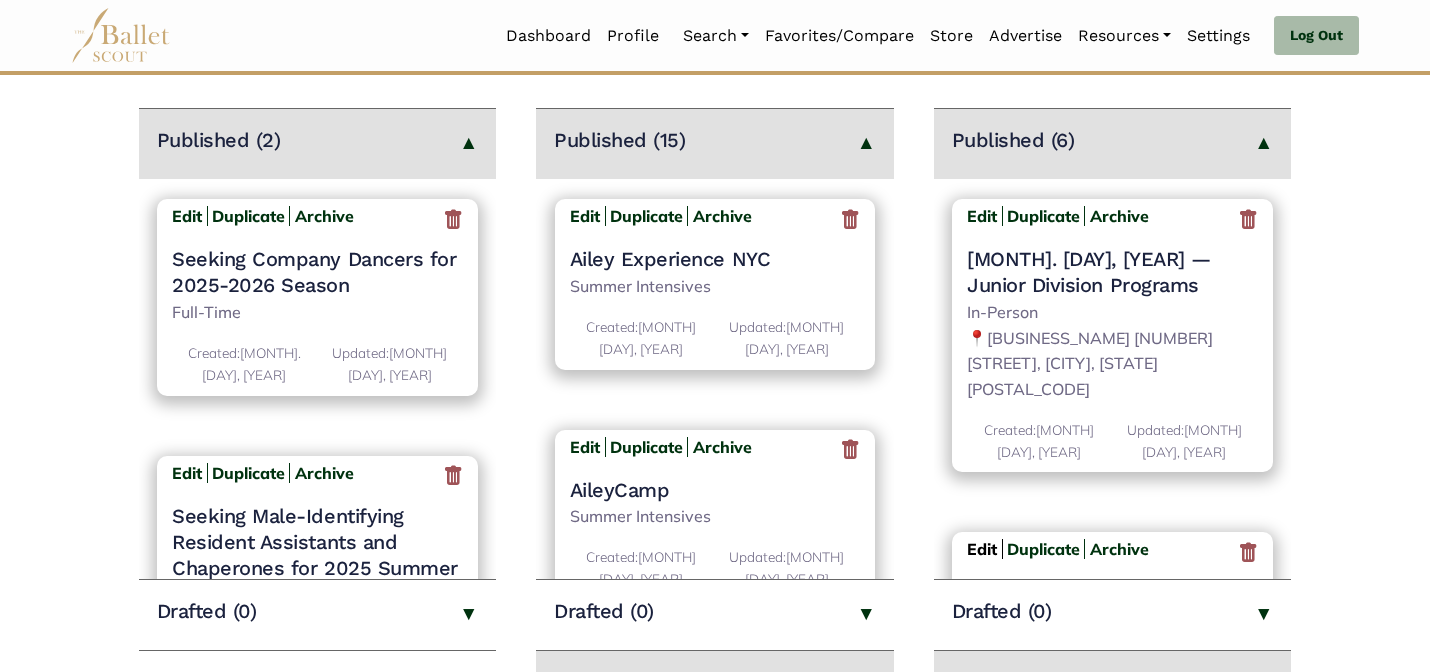 click on "Edit" at bounding box center (982, 549) 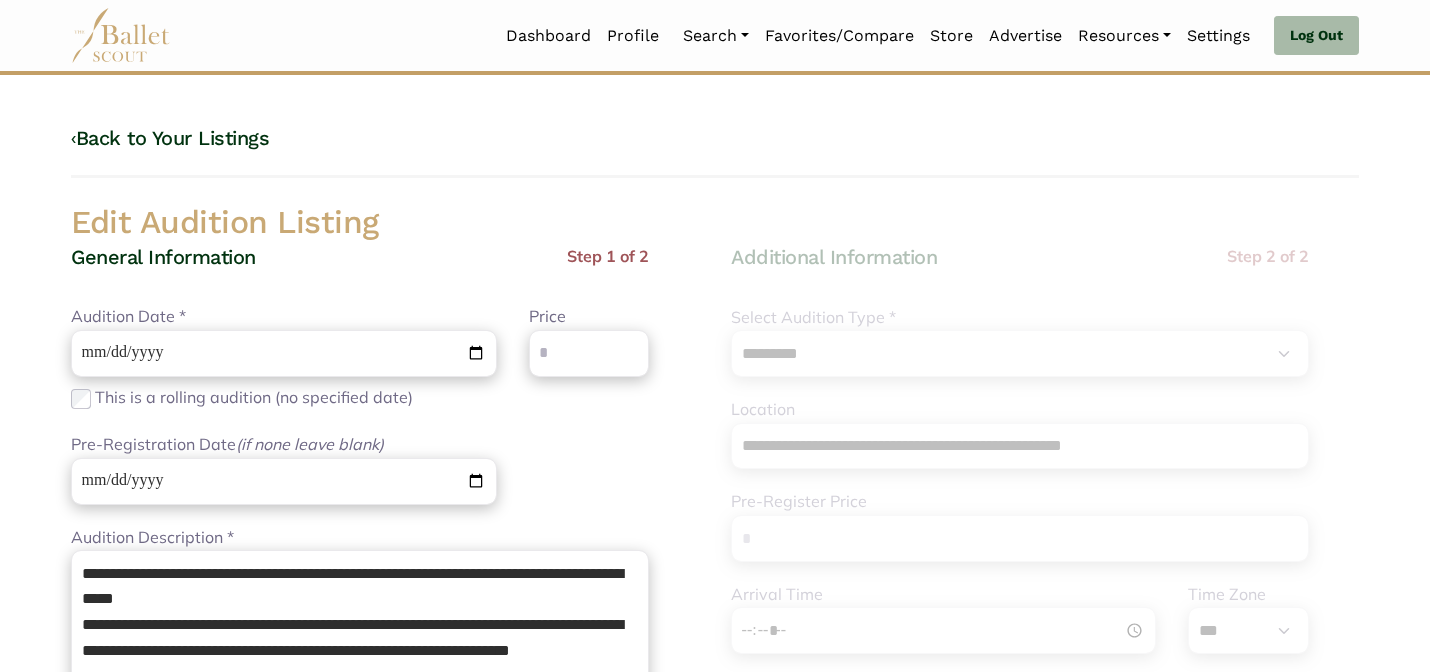 select on "****" 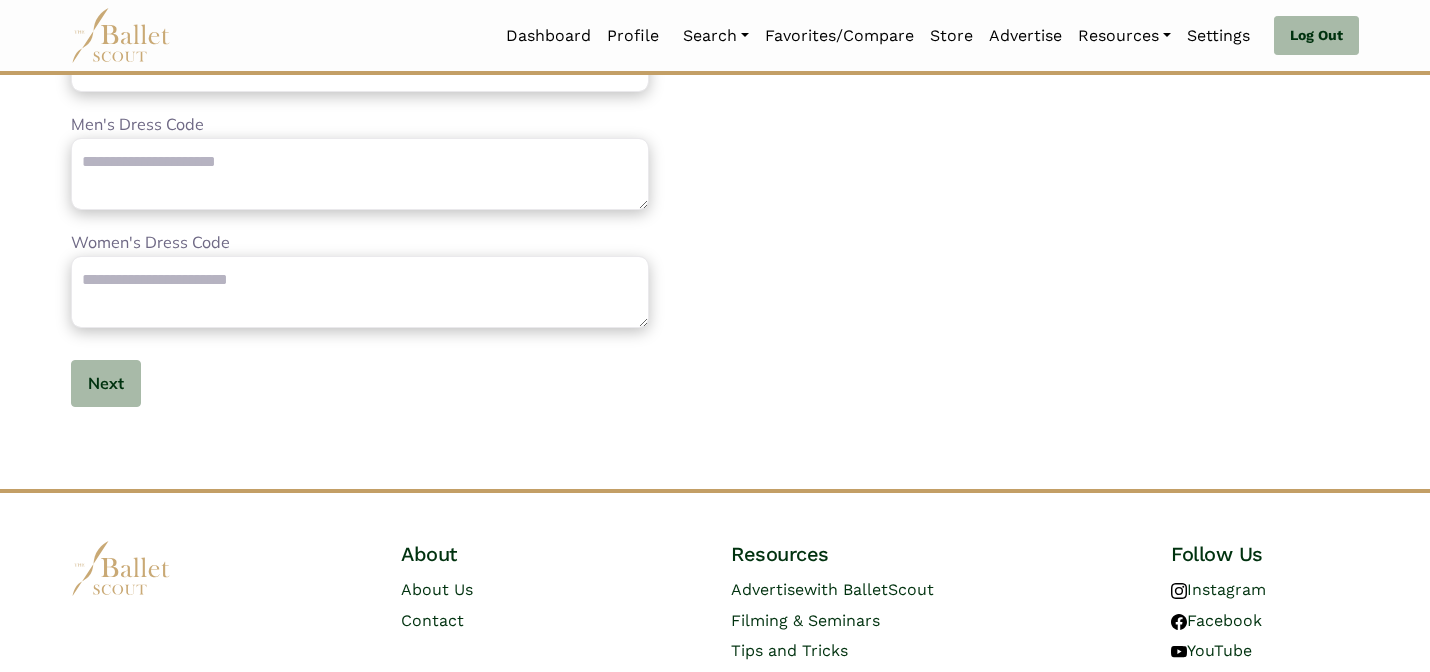 scroll, scrollTop: 1216, scrollLeft: 0, axis: vertical 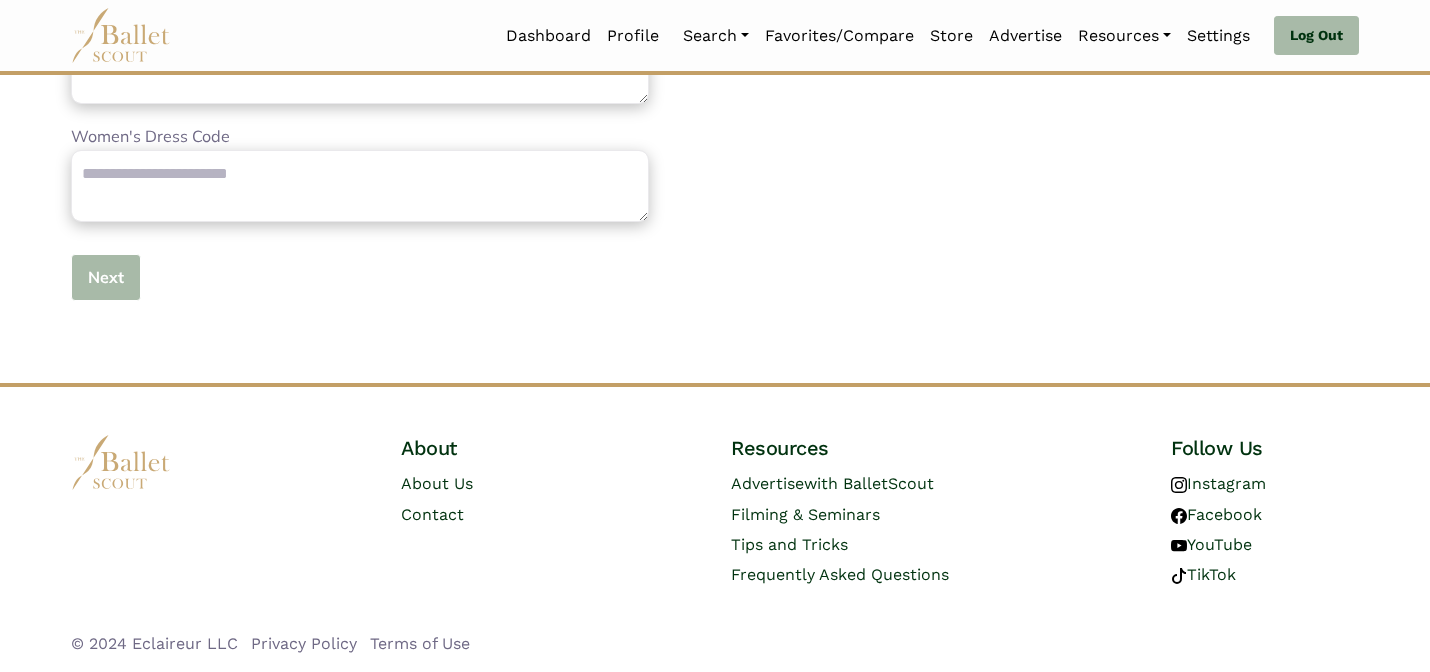 click on "Next" at bounding box center [106, 277] 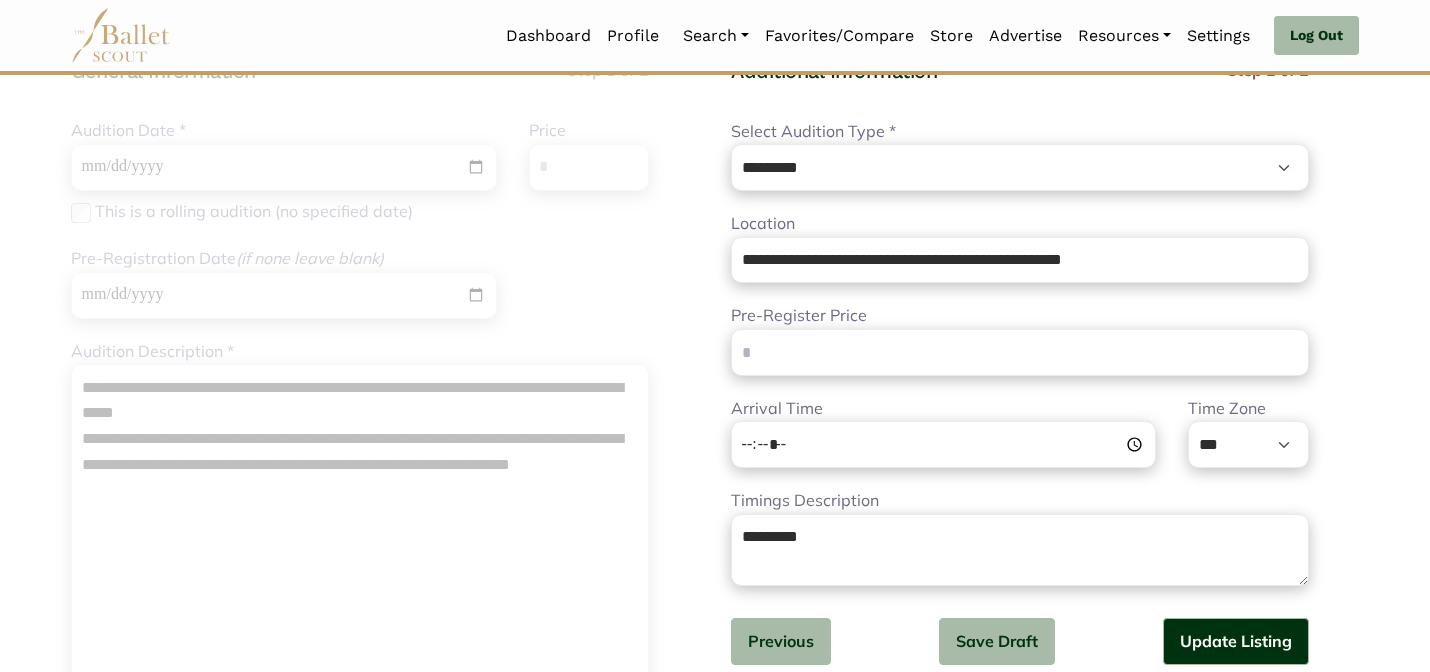 scroll, scrollTop: 200, scrollLeft: 0, axis: vertical 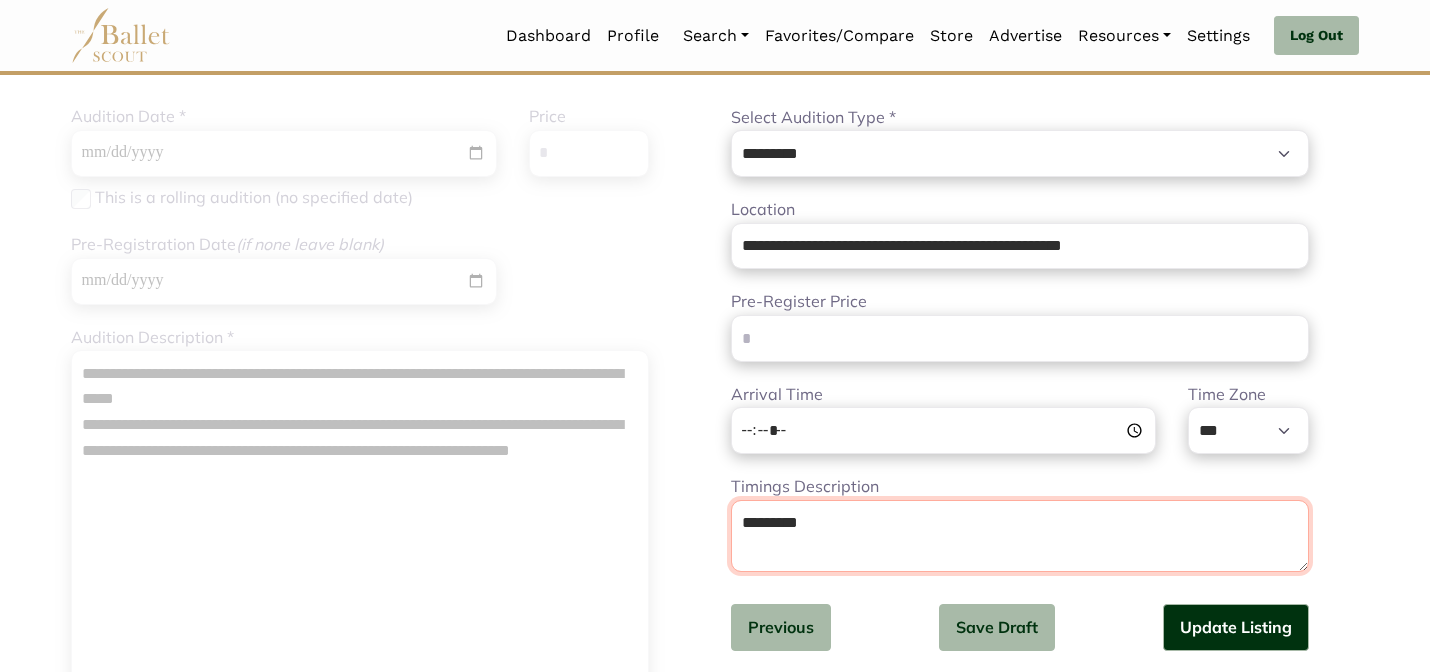 drag, startPoint x: 878, startPoint y: 541, endPoint x: 817, endPoint y: 395, distance: 158.23085 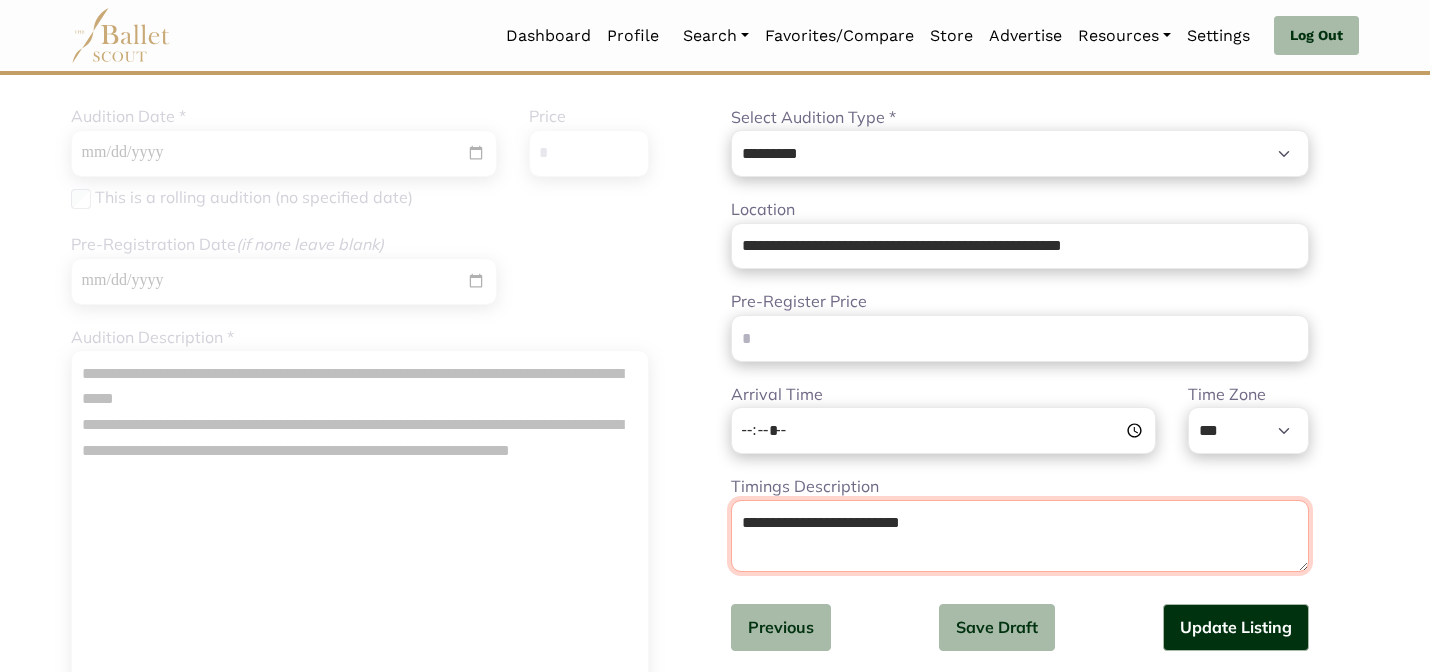 type on "**********" 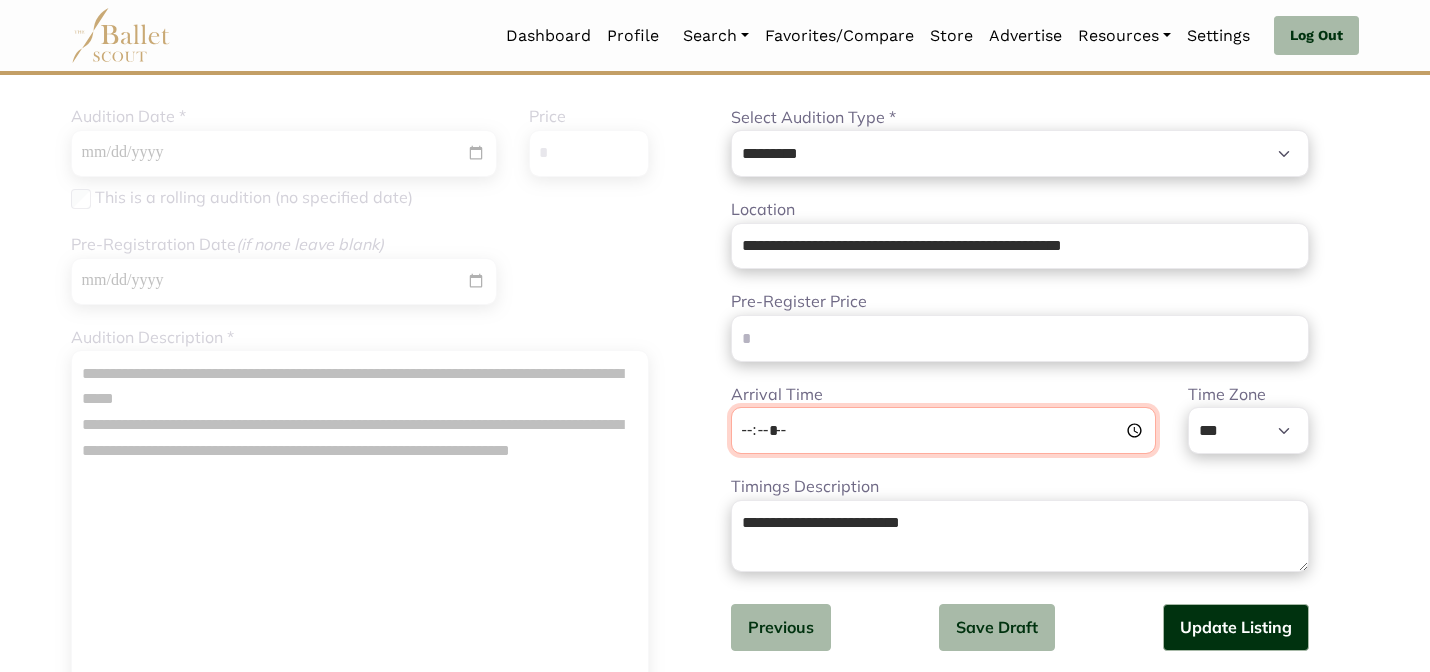 click on "Arrival Time" at bounding box center (943, 430) 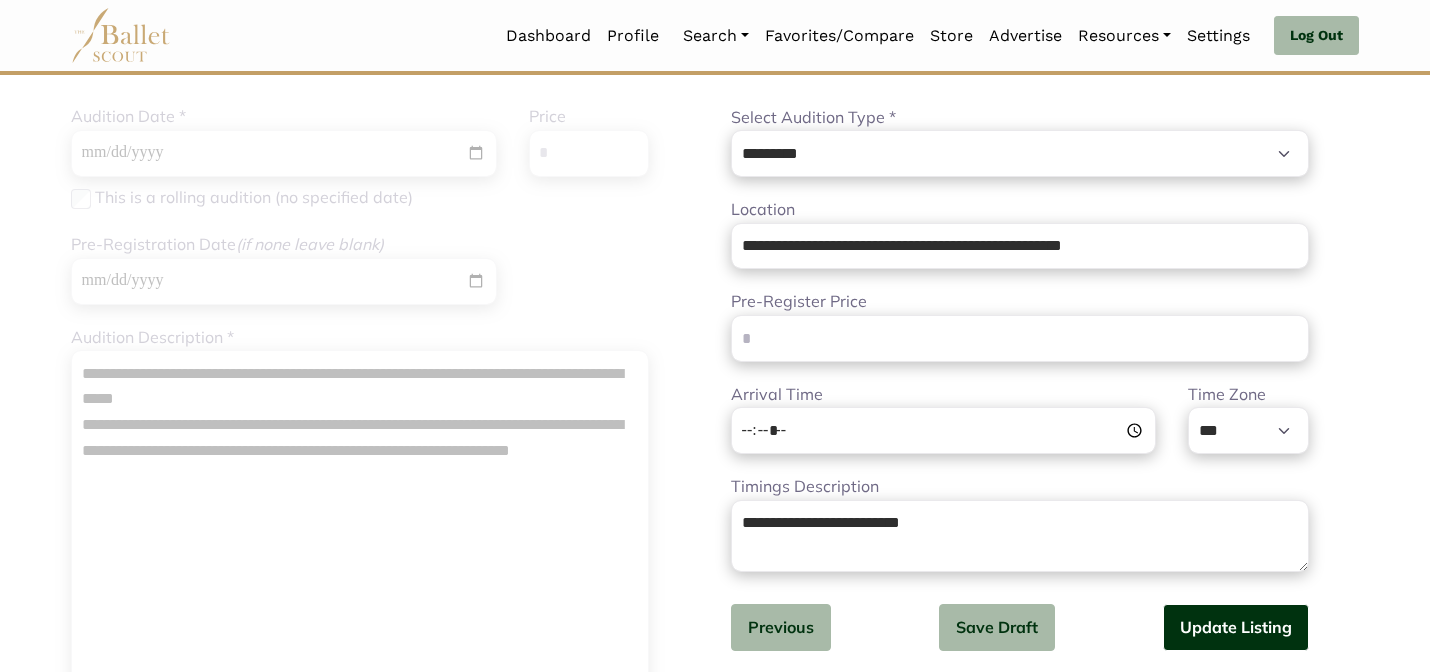 click on "Update Listing" at bounding box center (1236, 627) 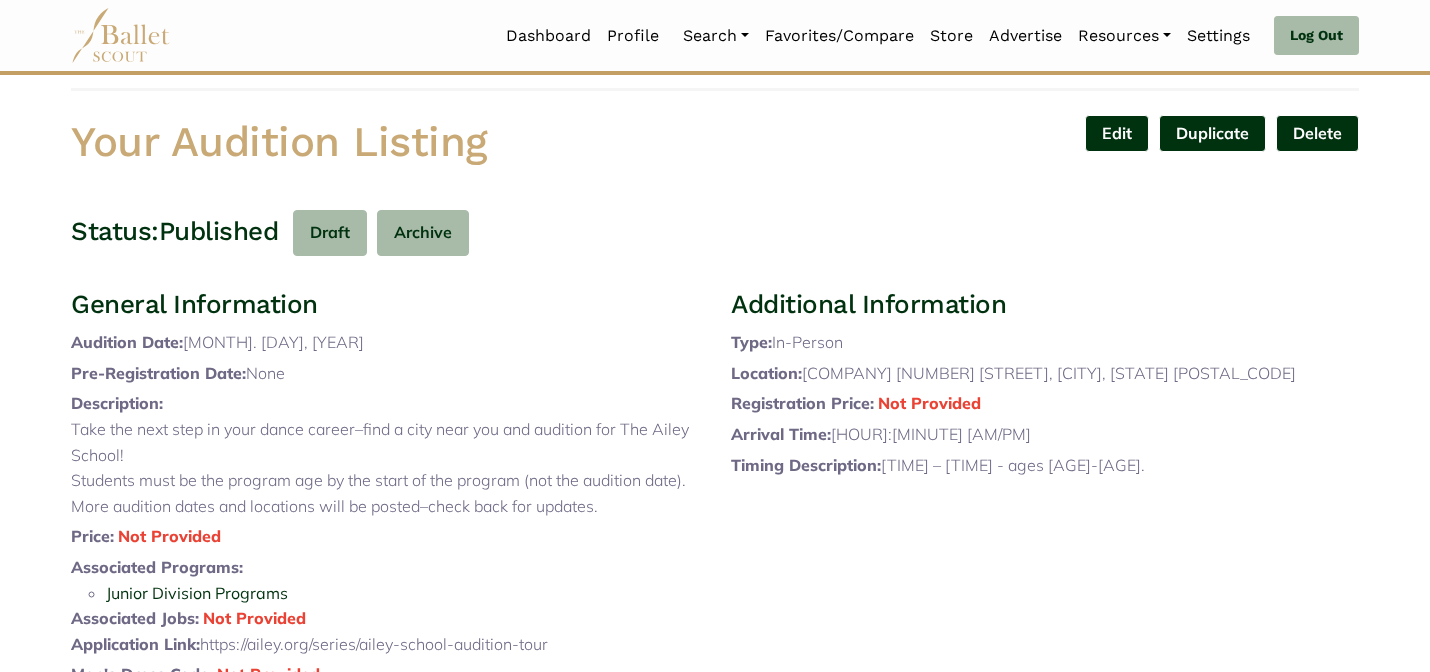 scroll, scrollTop: 0, scrollLeft: 0, axis: both 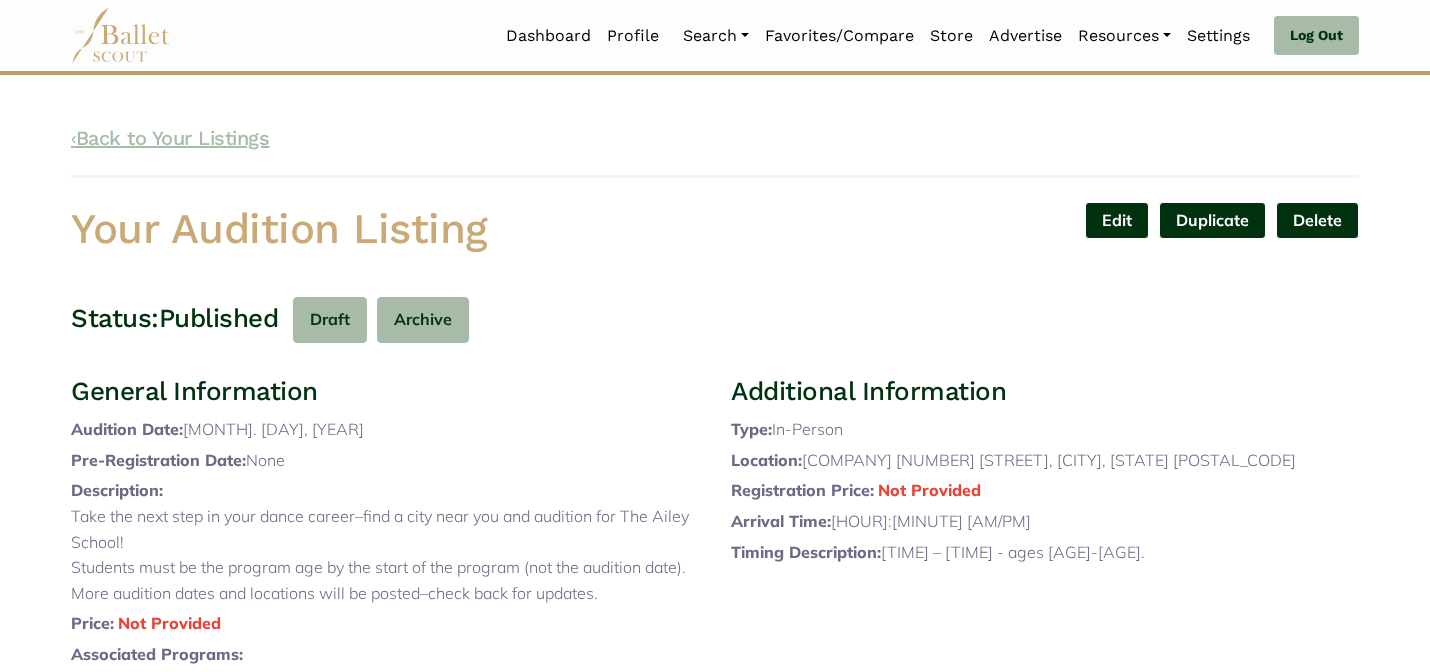 click on "‹  Back to Your Listings" at bounding box center [170, 138] 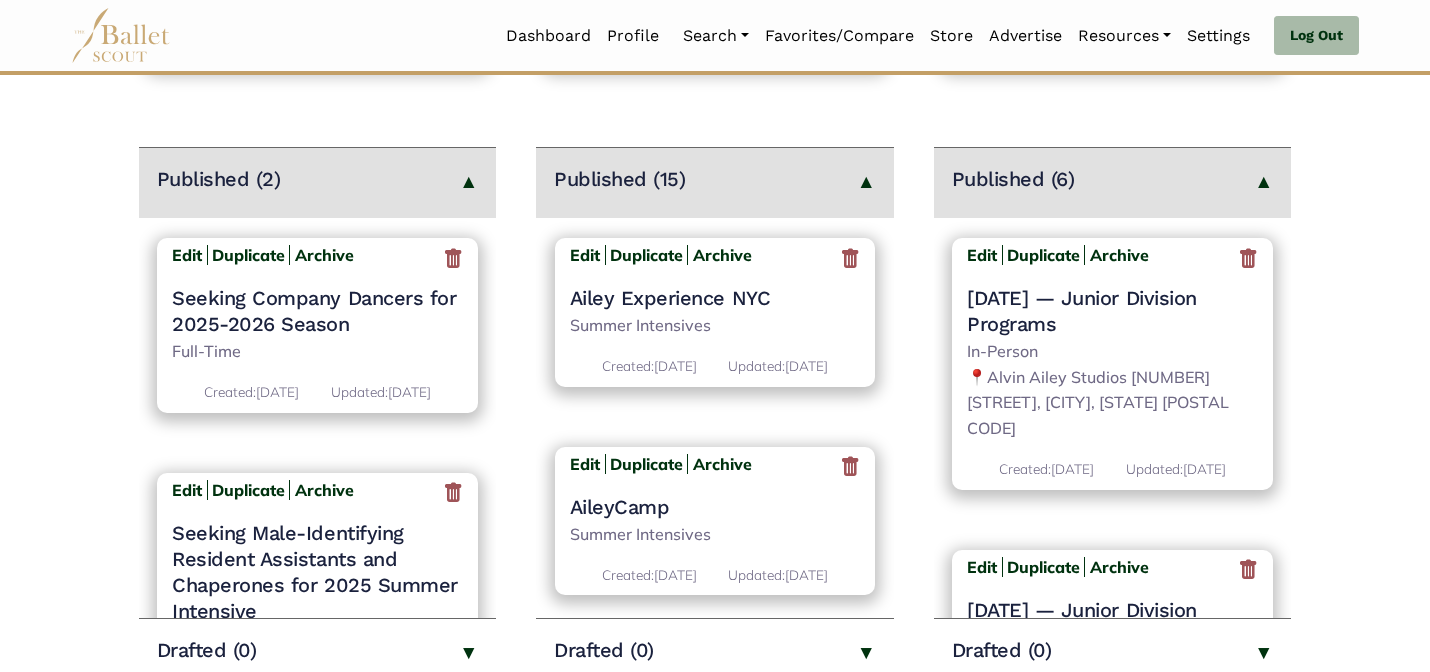 scroll, scrollTop: 280, scrollLeft: 0, axis: vertical 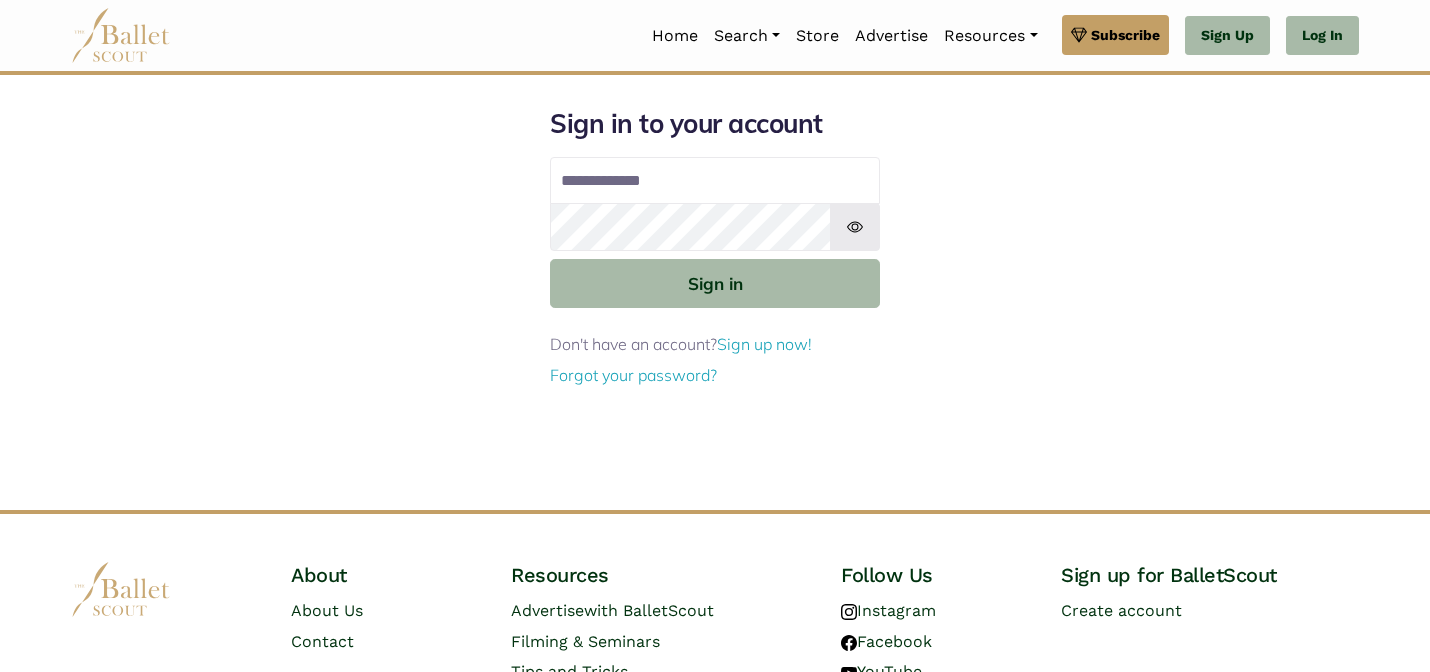 type on "**********" 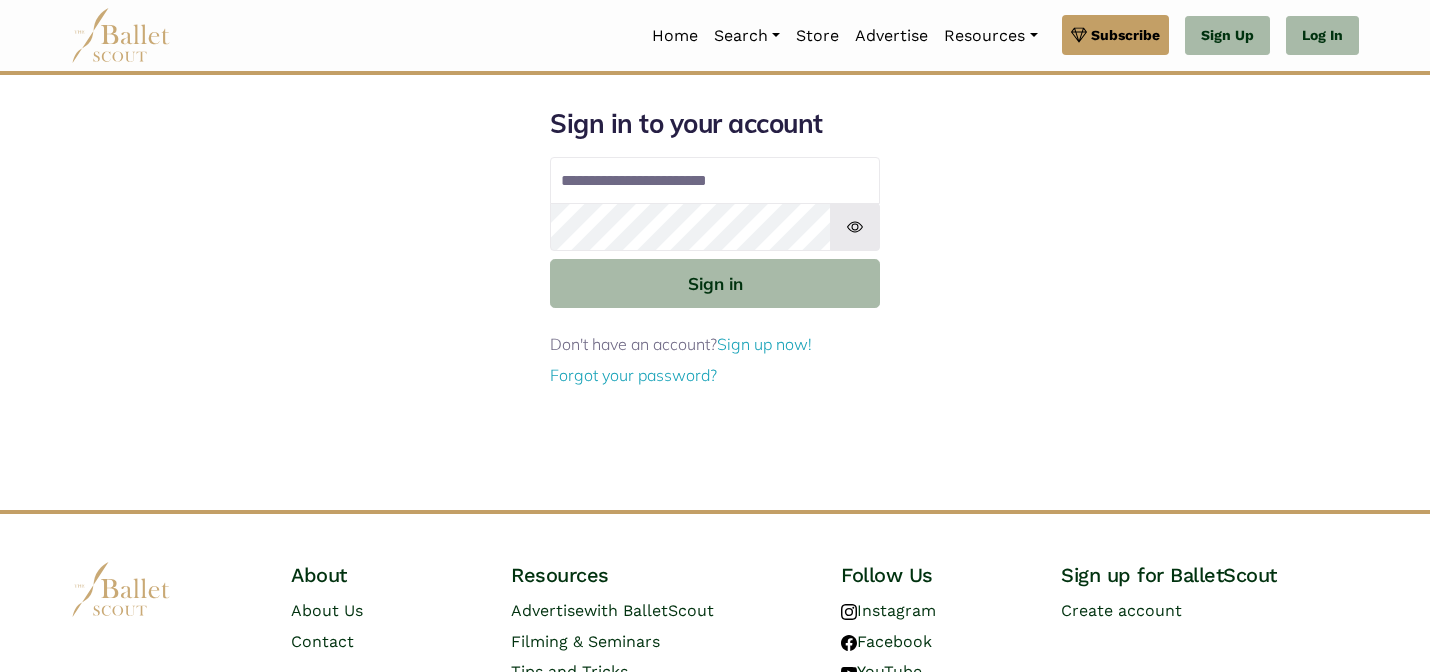 click on "Sign in to your account
Email address
[EMAIL]
Password
Sign in
Don't have an account?  Sign up now!
Forgot your password?" at bounding box center (715, 248) 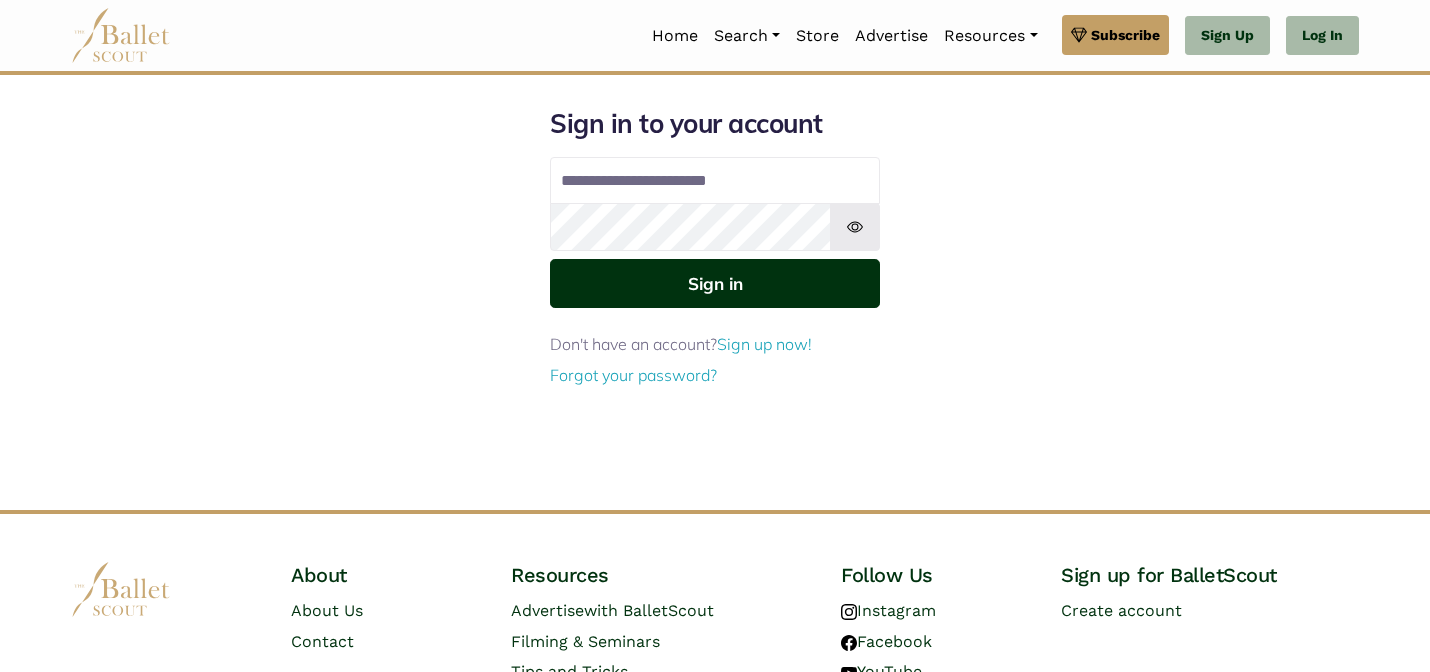 click on "Sign in" at bounding box center [715, 283] 